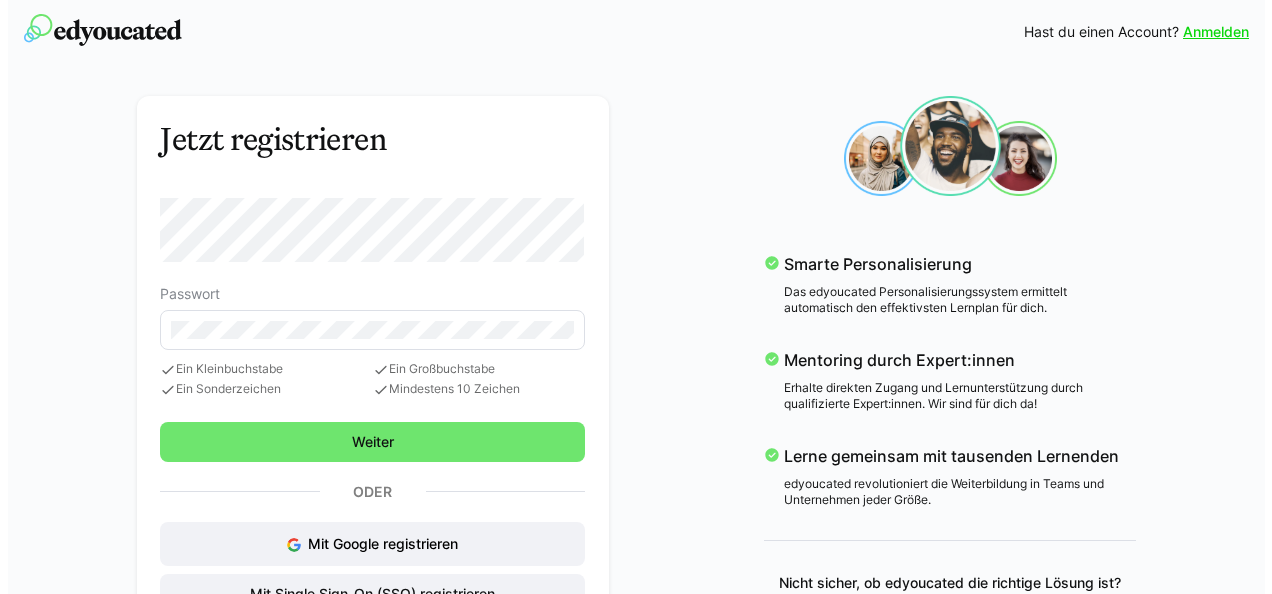 scroll, scrollTop: 0, scrollLeft: 0, axis: both 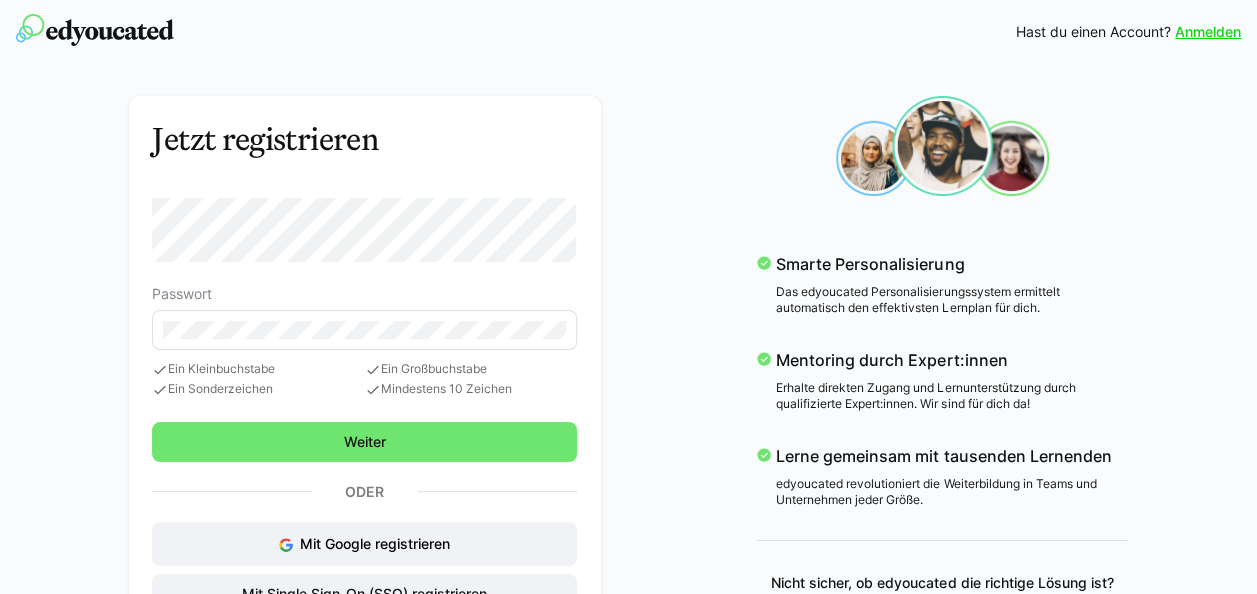 click 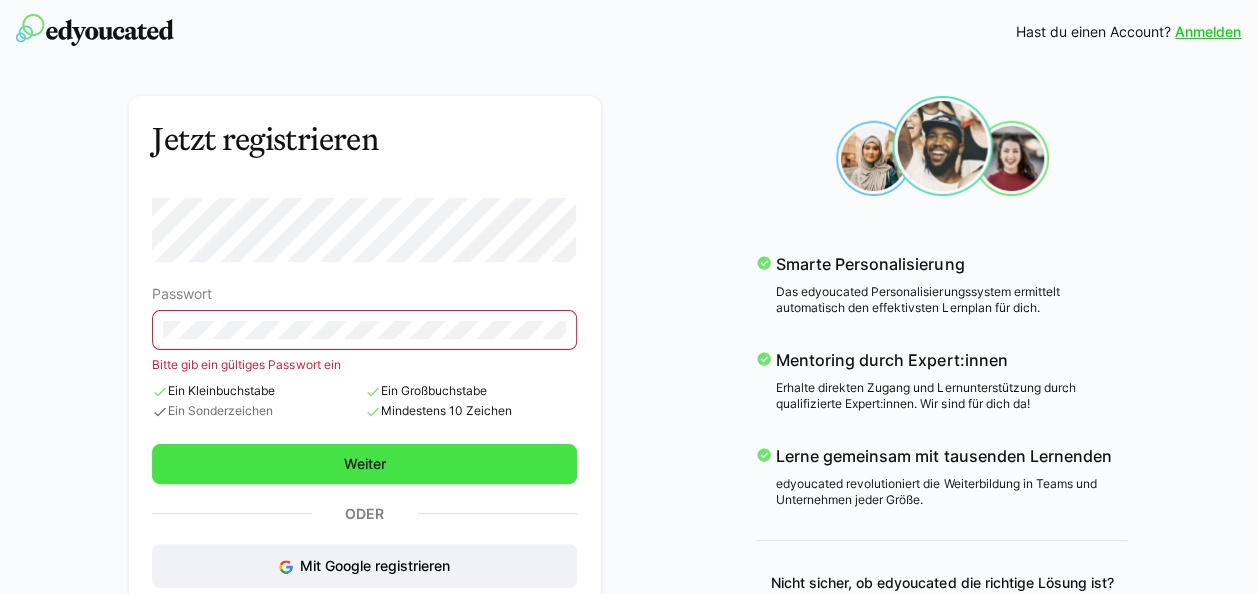 click on "Passwort Bitte gib ein gültiges Passwort ein
Ein Kleinbuchstabe
Ein Sonderzeichen
Ein Großbuchstabe
Mindestens 10 Zeichen  Weiter" 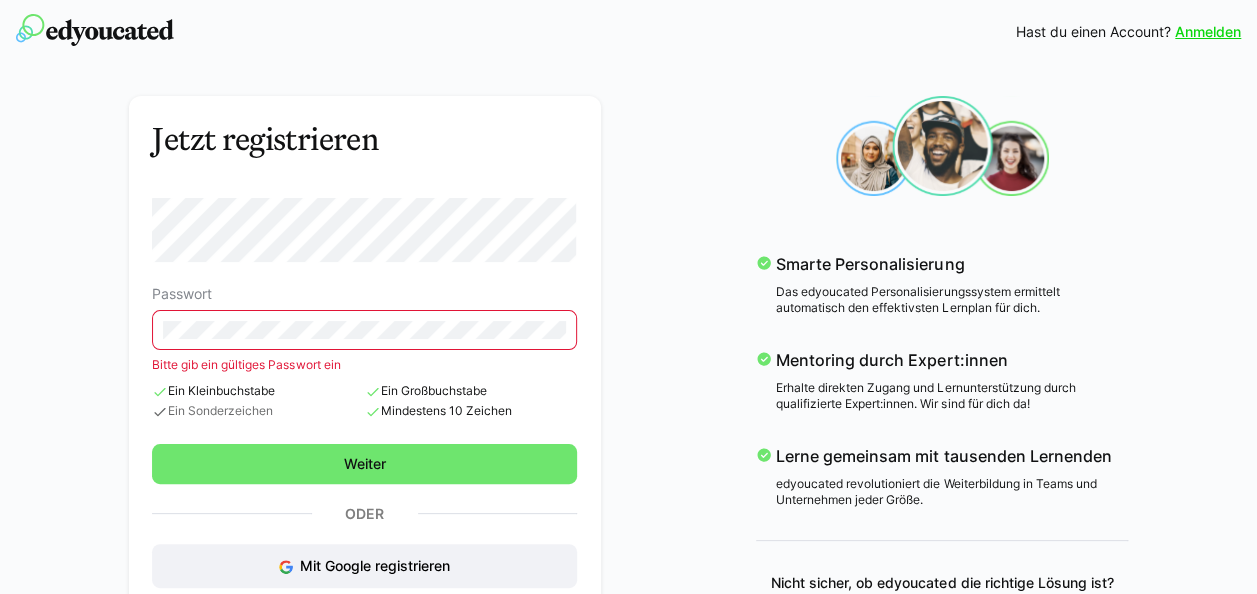 click 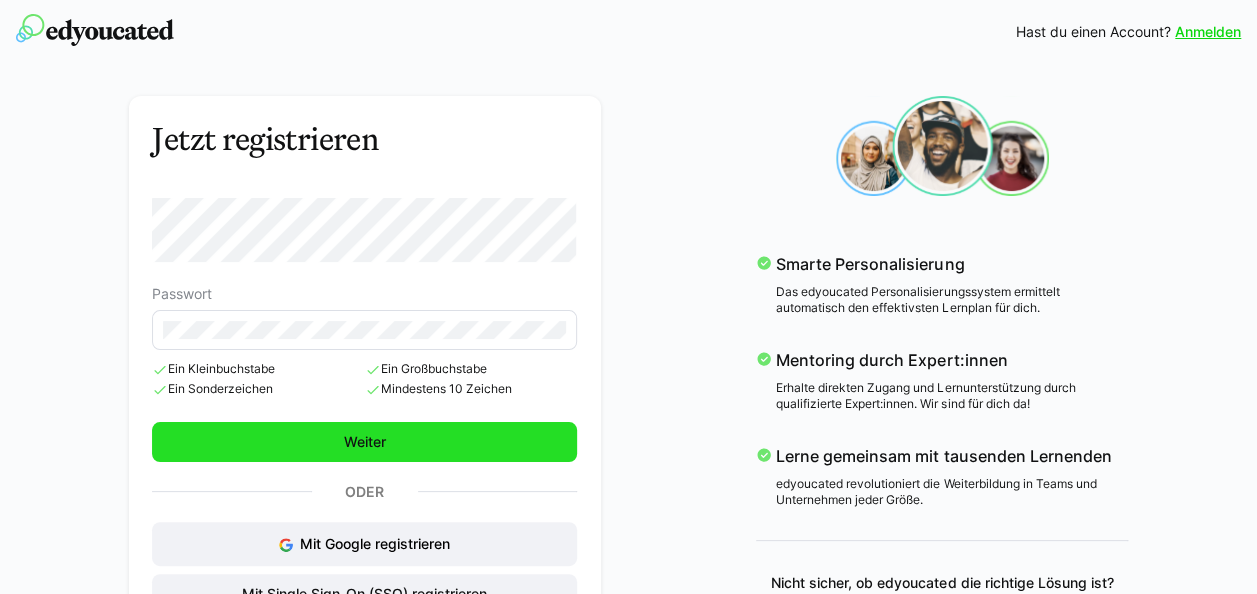 click on "Weiter" 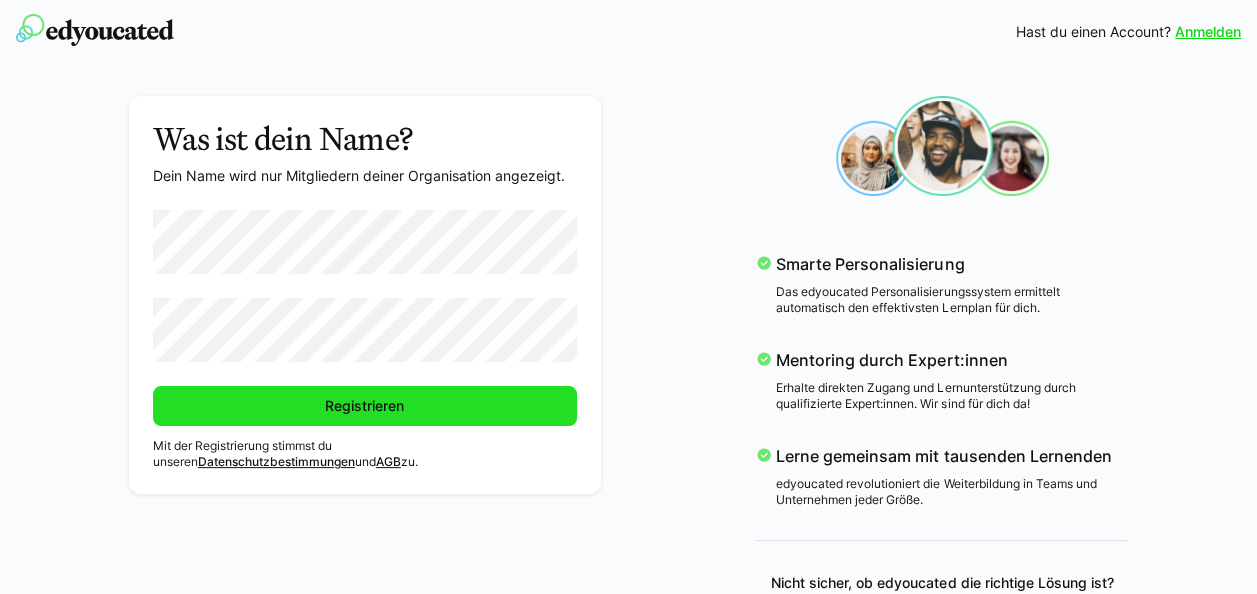click on "Registrieren" 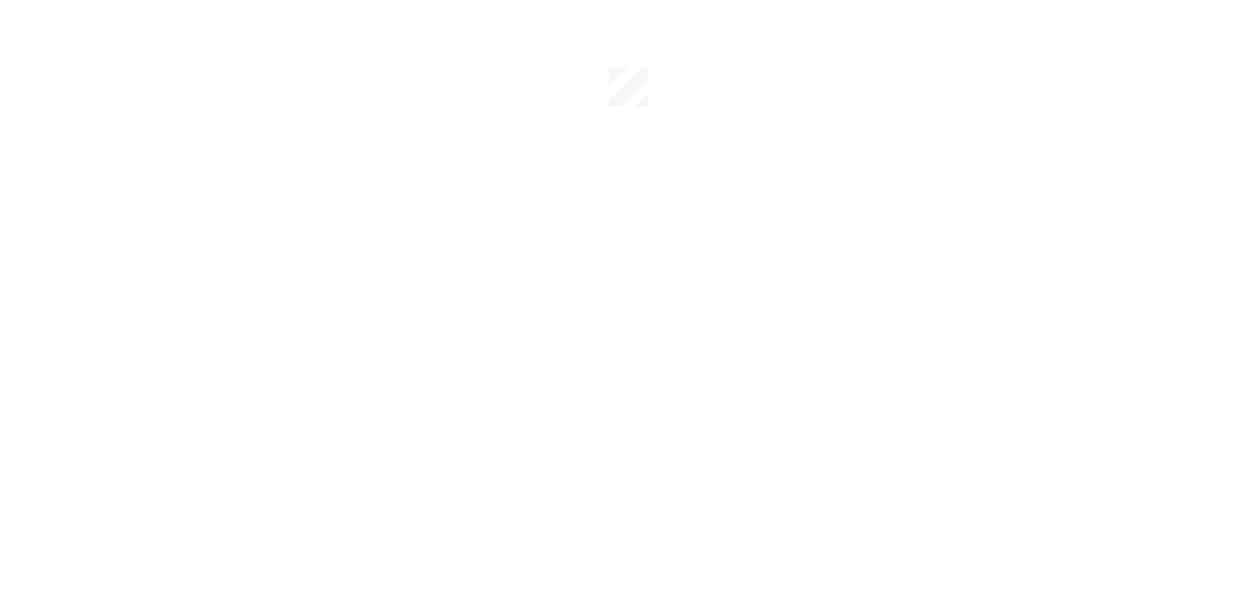 scroll, scrollTop: 0, scrollLeft: 0, axis: both 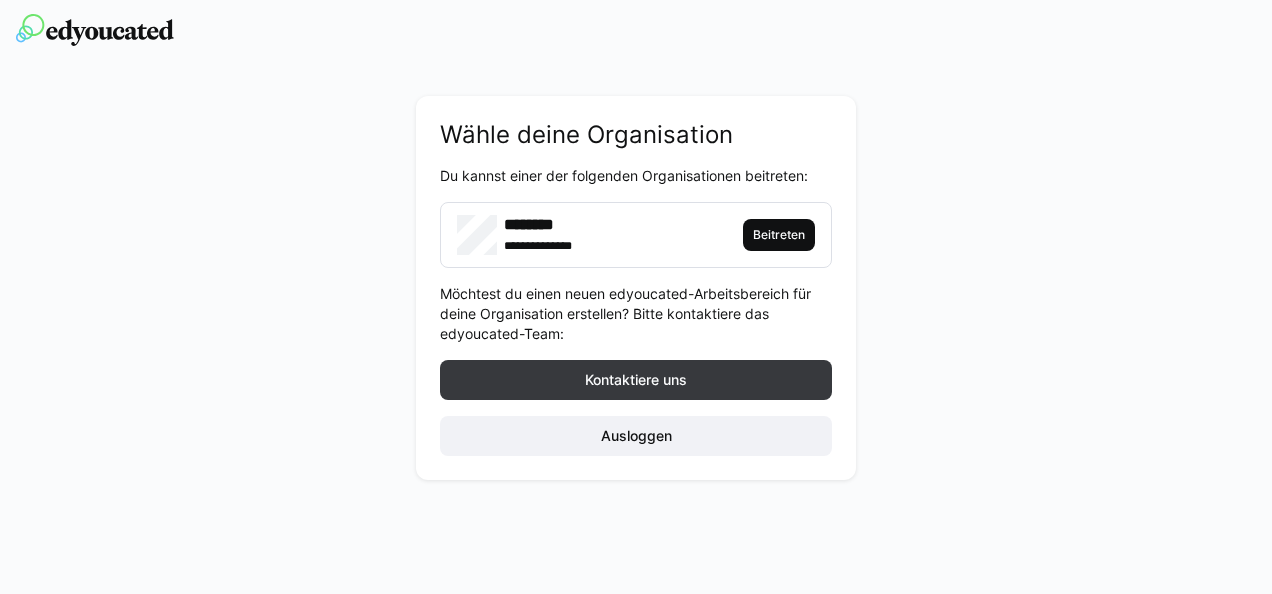 click on "Beitreten" 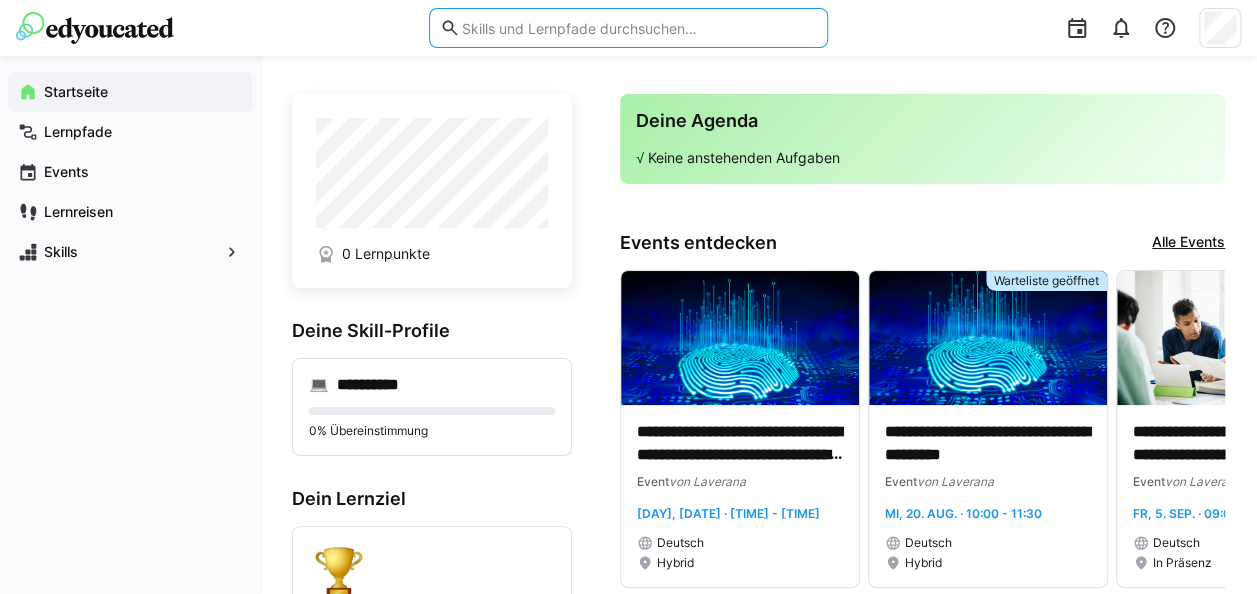 click 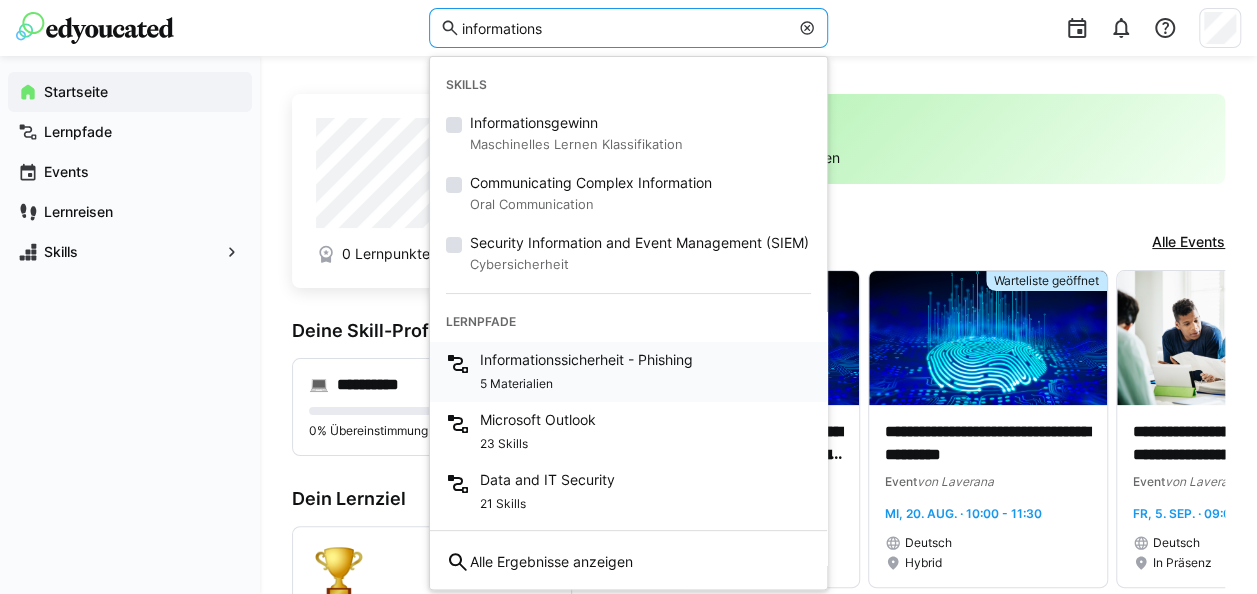 type on "informations" 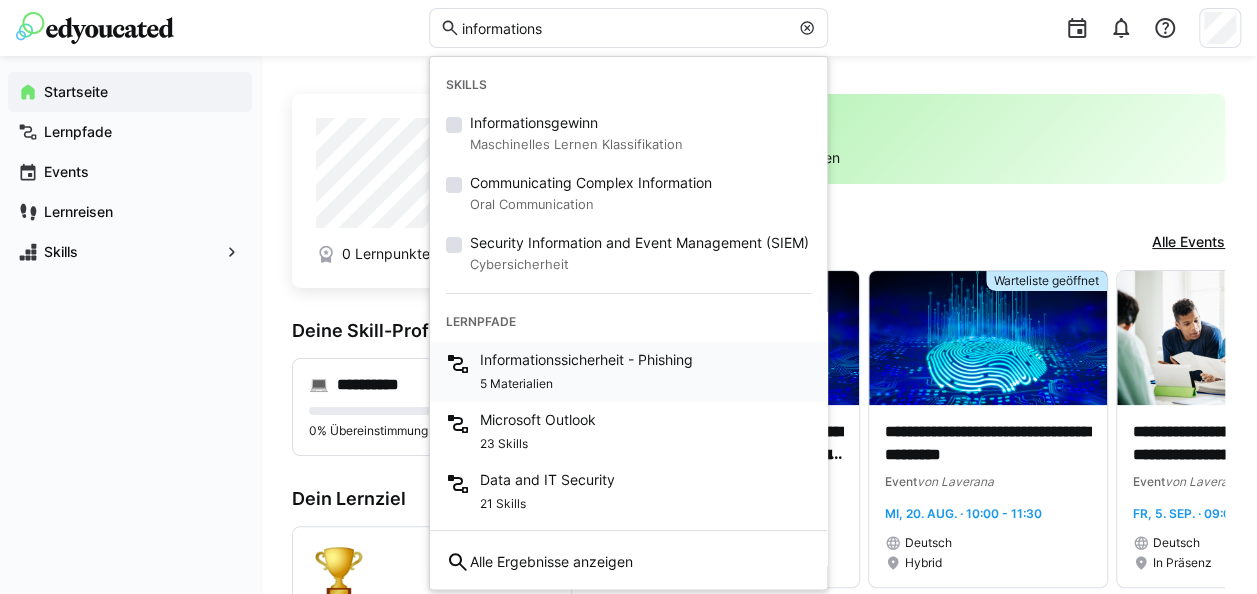 click on "Informationssicherheit - Phishing" 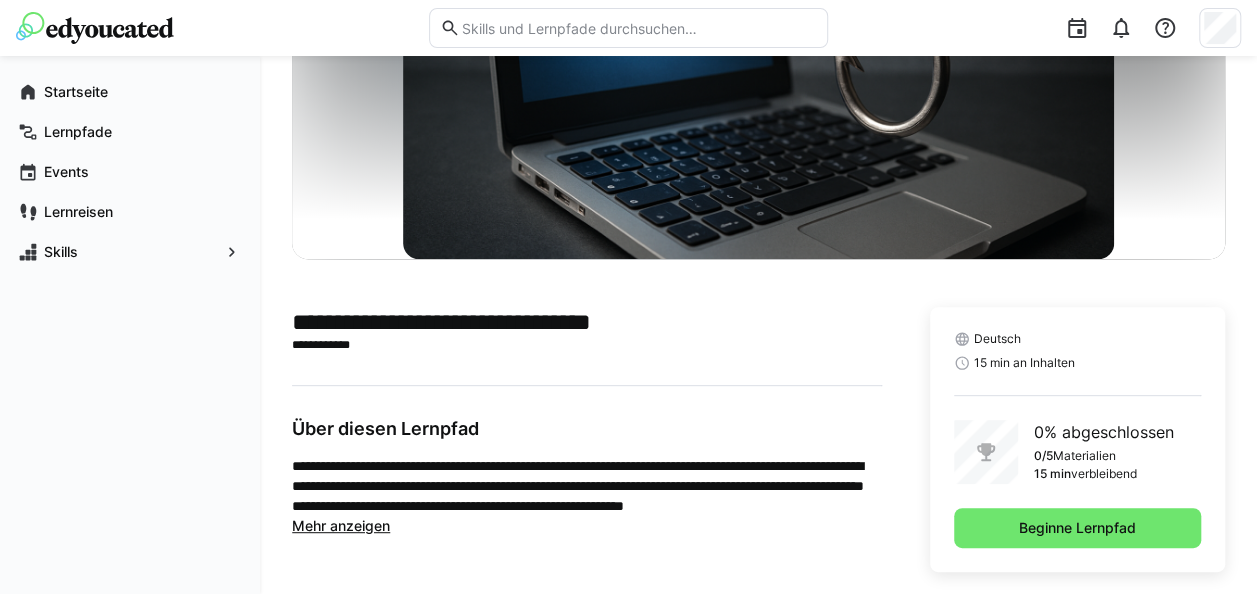 scroll, scrollTop: 228, scrollLeft: 0, axis: vertical 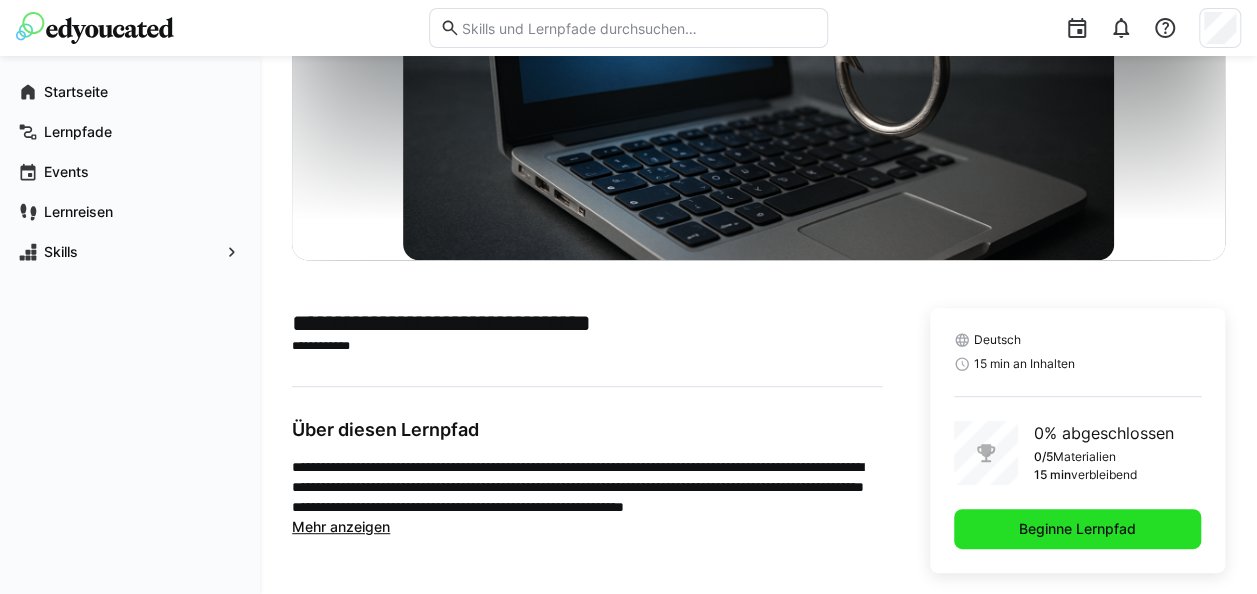 click on "Beginne Lernpfad" 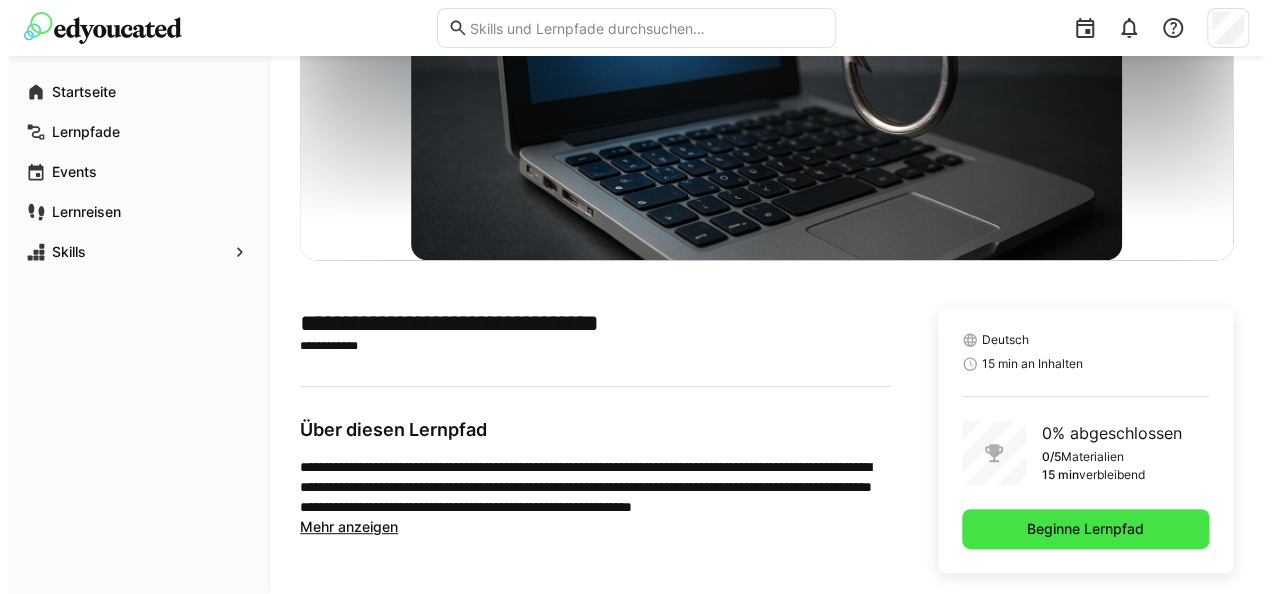 scroll, scrollTop: 0, scrollLeft: 0, axis: both 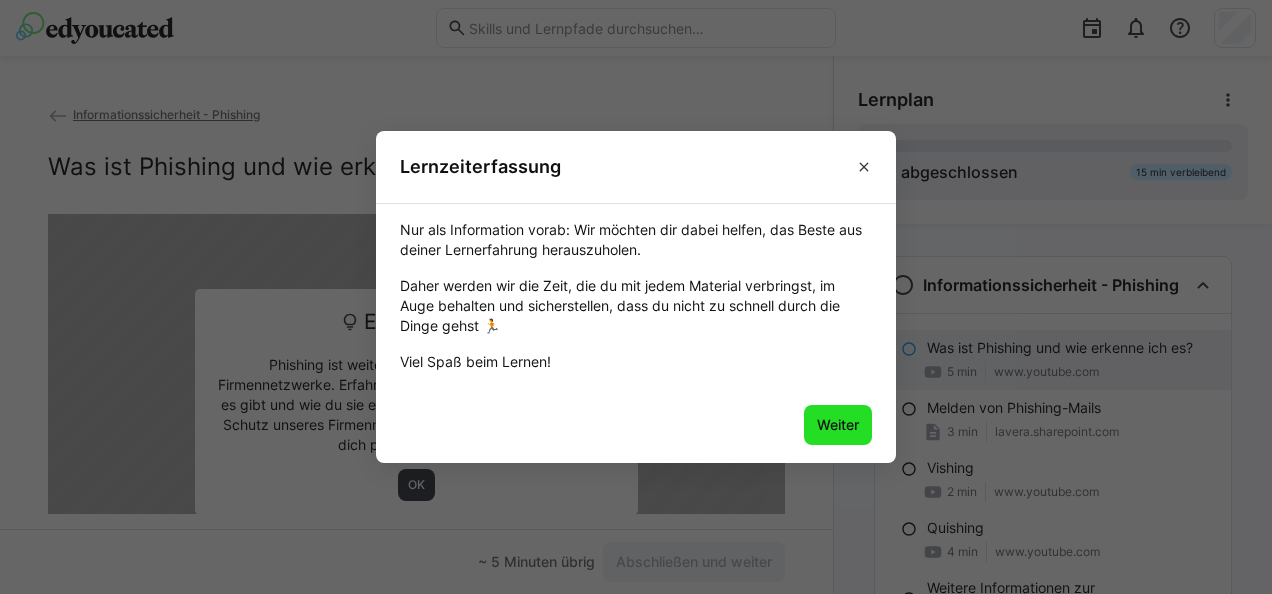 click on "Weiter" 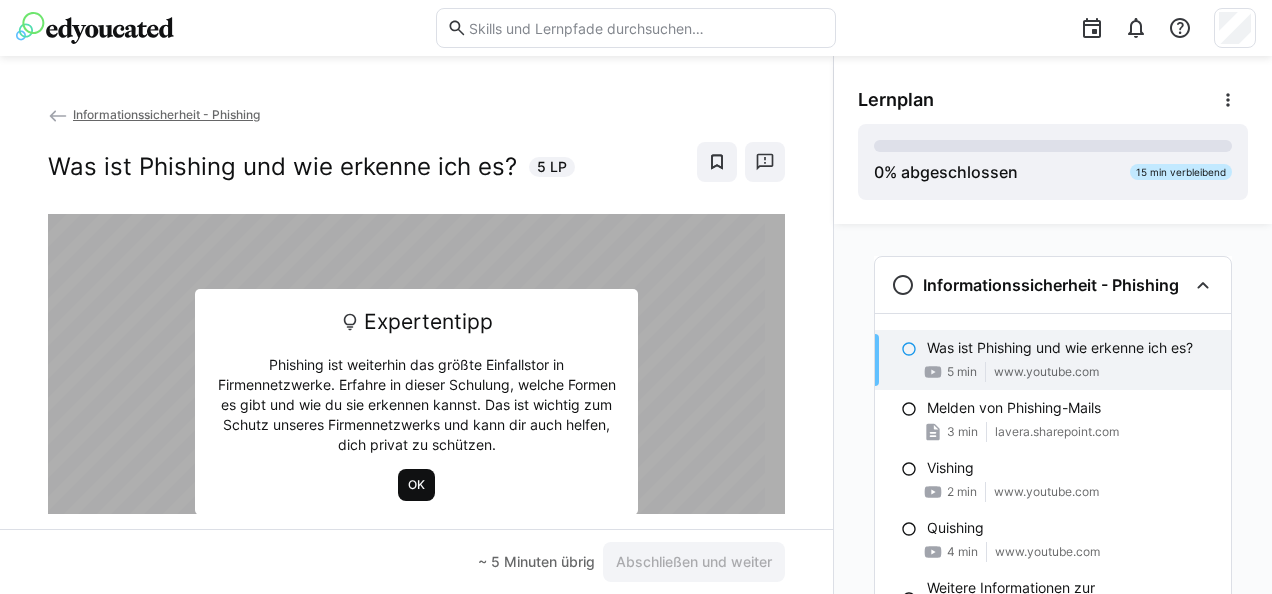 click on "OK" 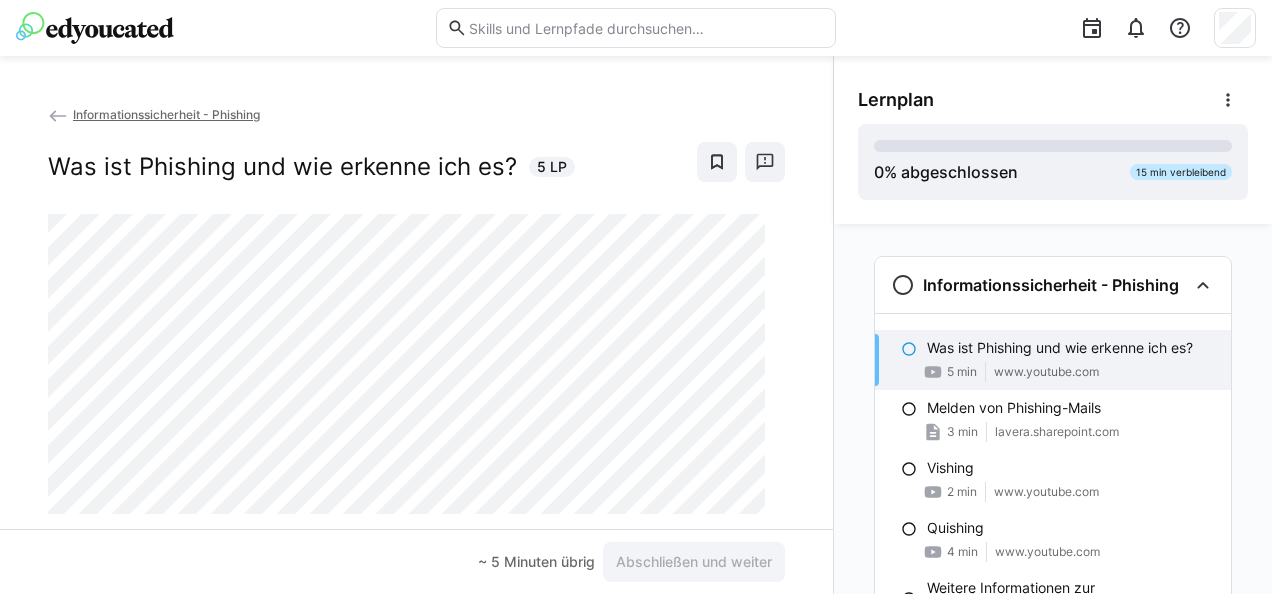 click on "~ 5 Minuten übrig  Abschließen und weiter" 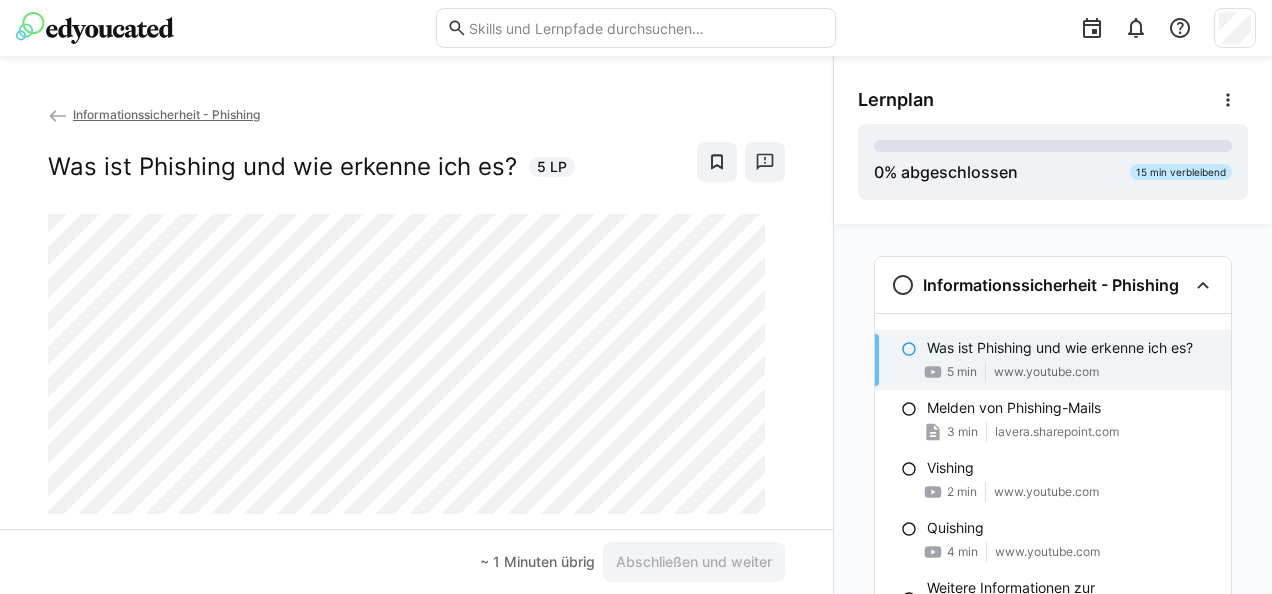 click on "~ 1 Minuten übrig  Abschließen und weiter" 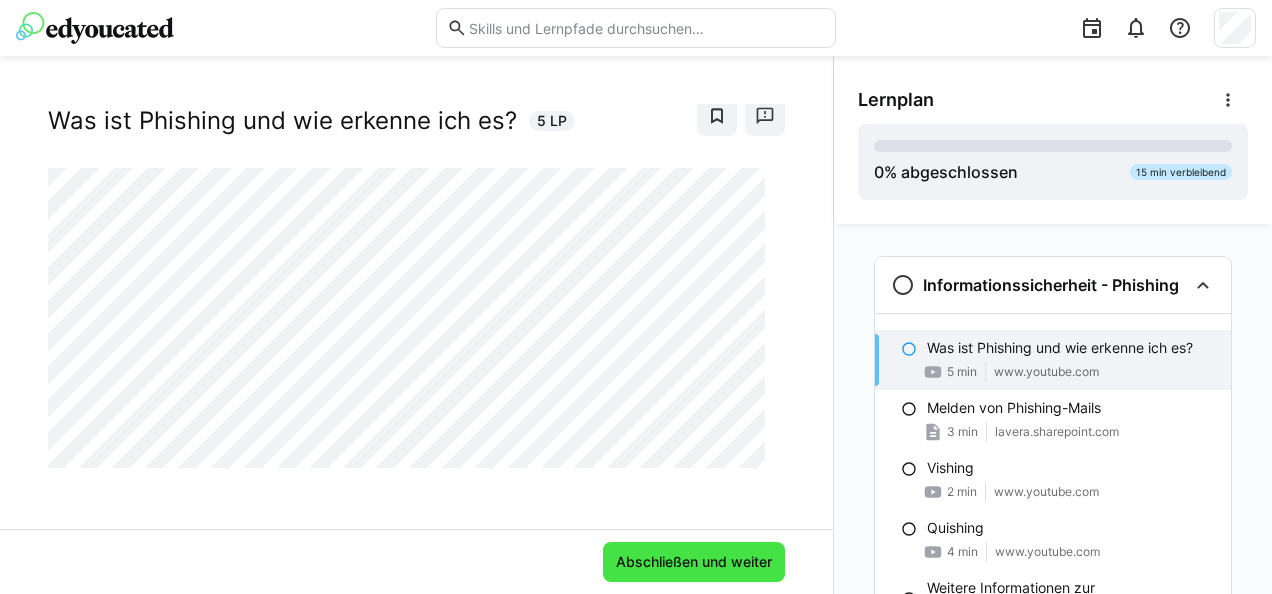 click on "Abschließen und weiter" 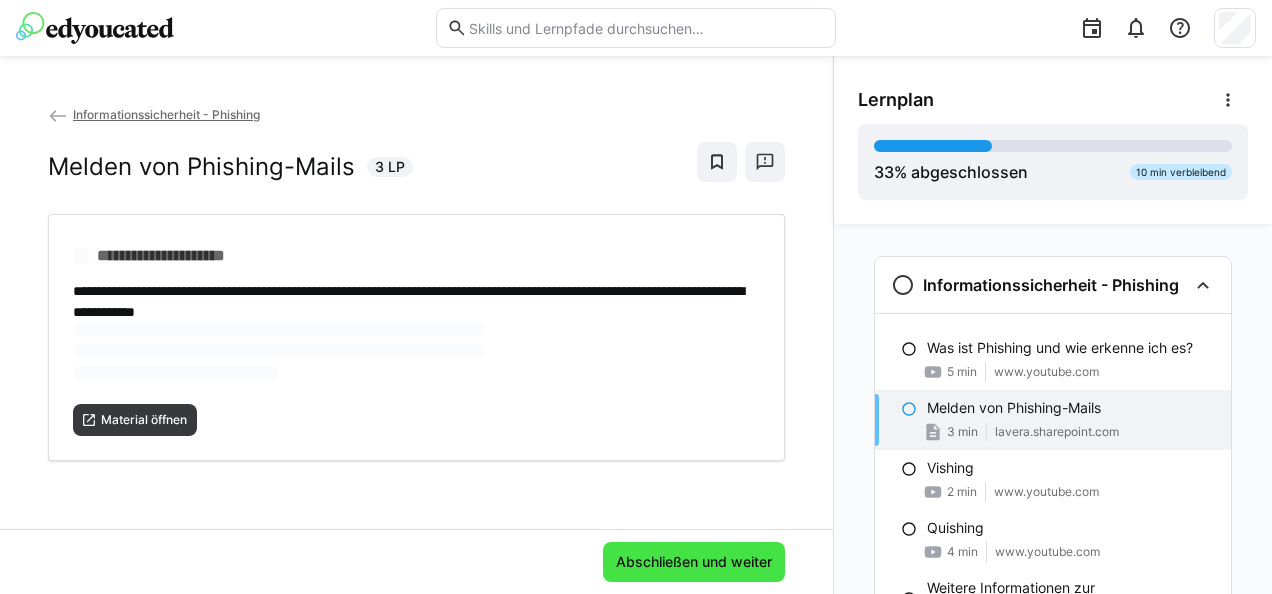 scroll, scrollTop: 0, scrollLeft: 0, axis: both 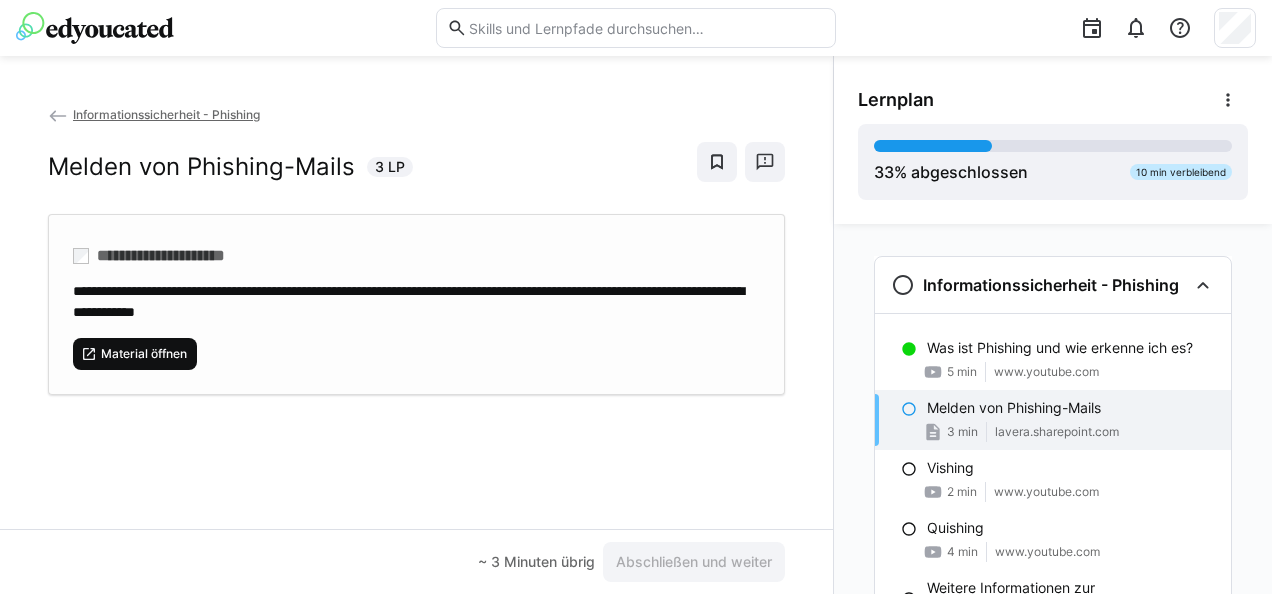 click on "Material öffnen" 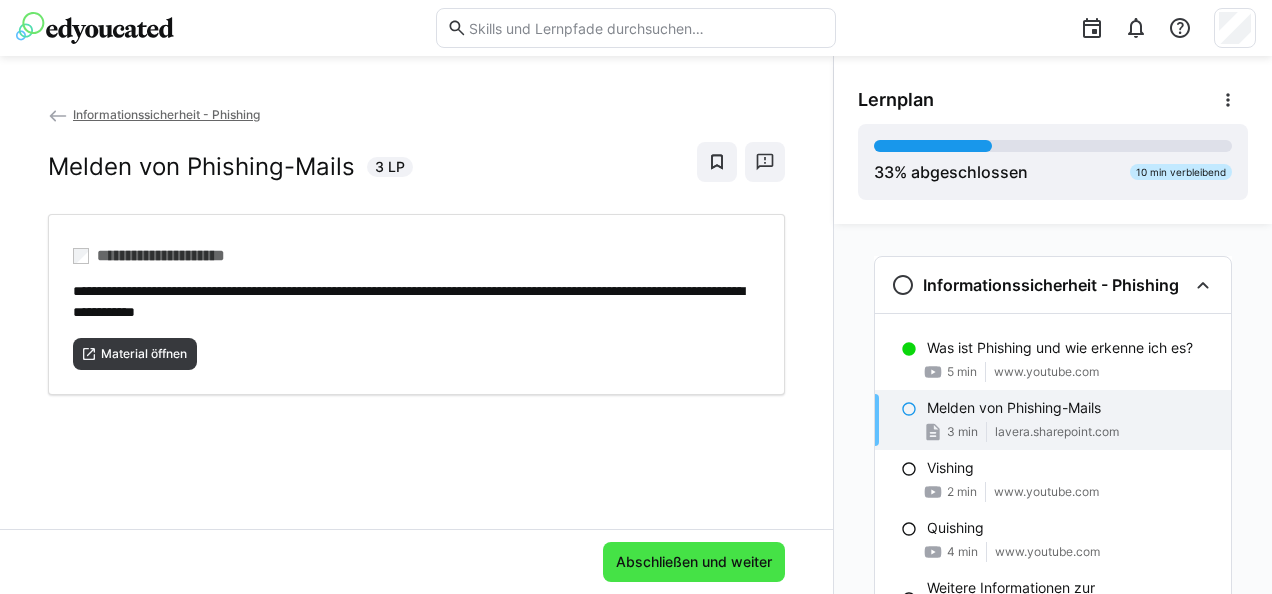 click on "Abschließen und weiter" 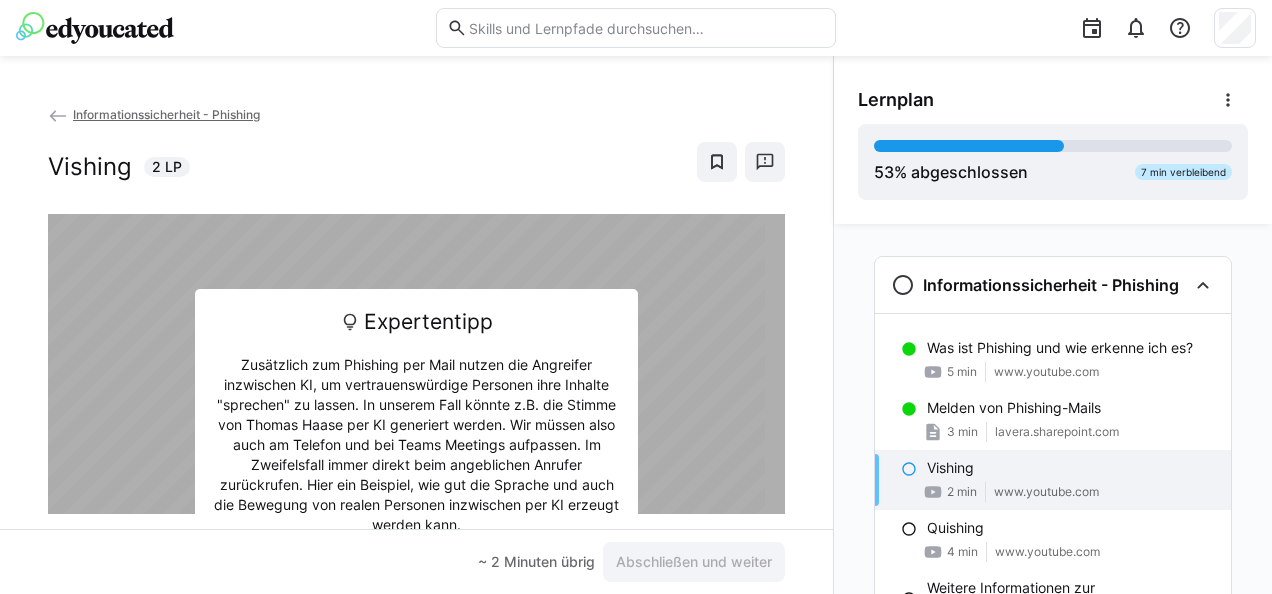 scroll, scrollTop: 63, scrollLeft: 0, axis: vertical 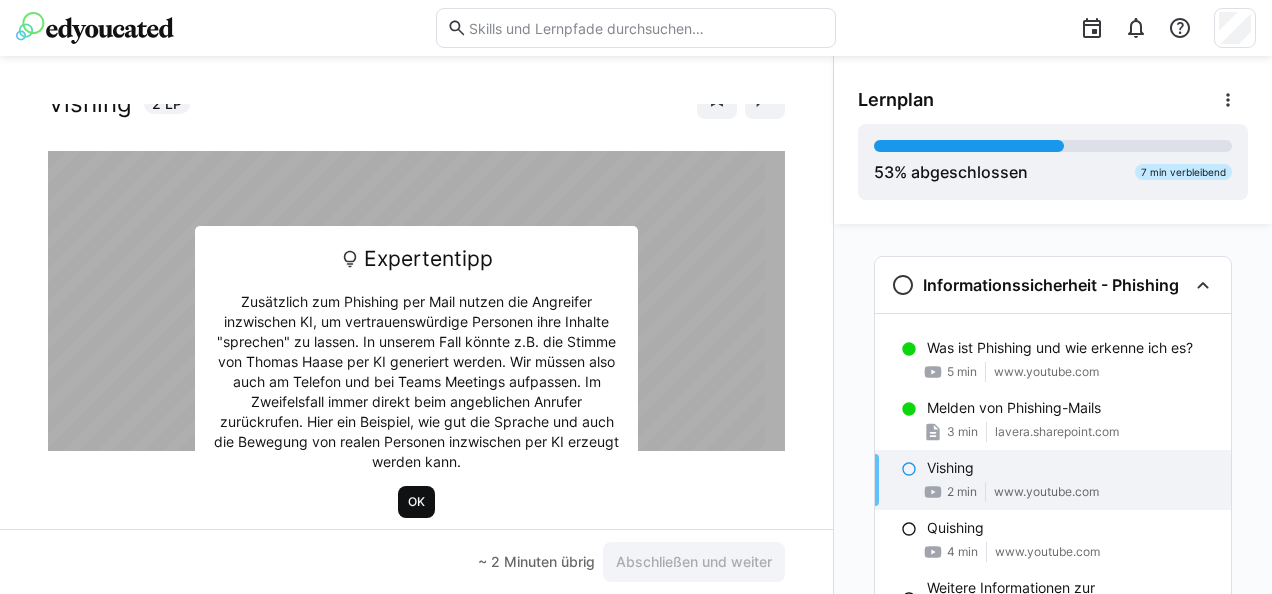click on "OK" 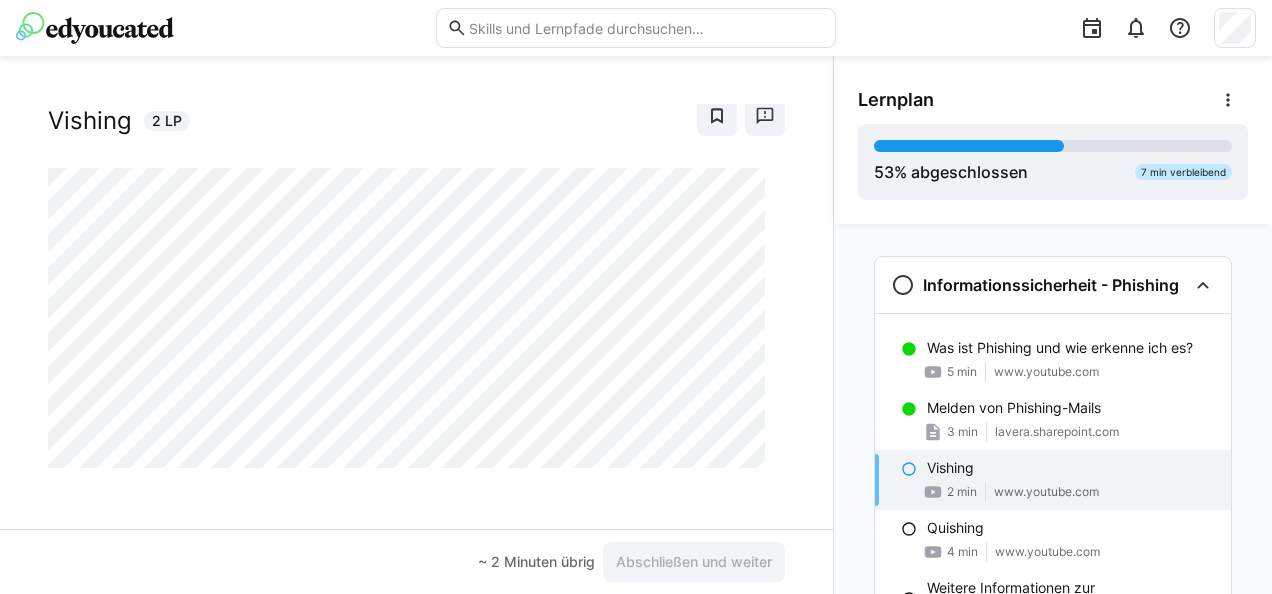click on "Informationssicherheit - Phishing Vishing 2 LP" 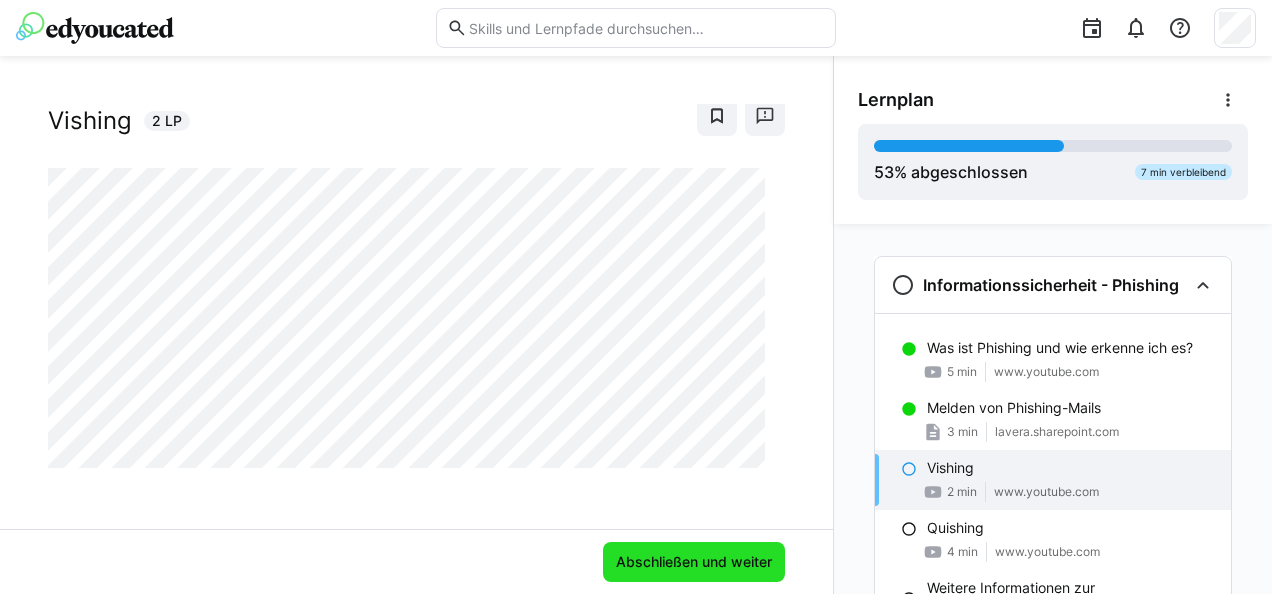 click on "Abschließen und weiter" 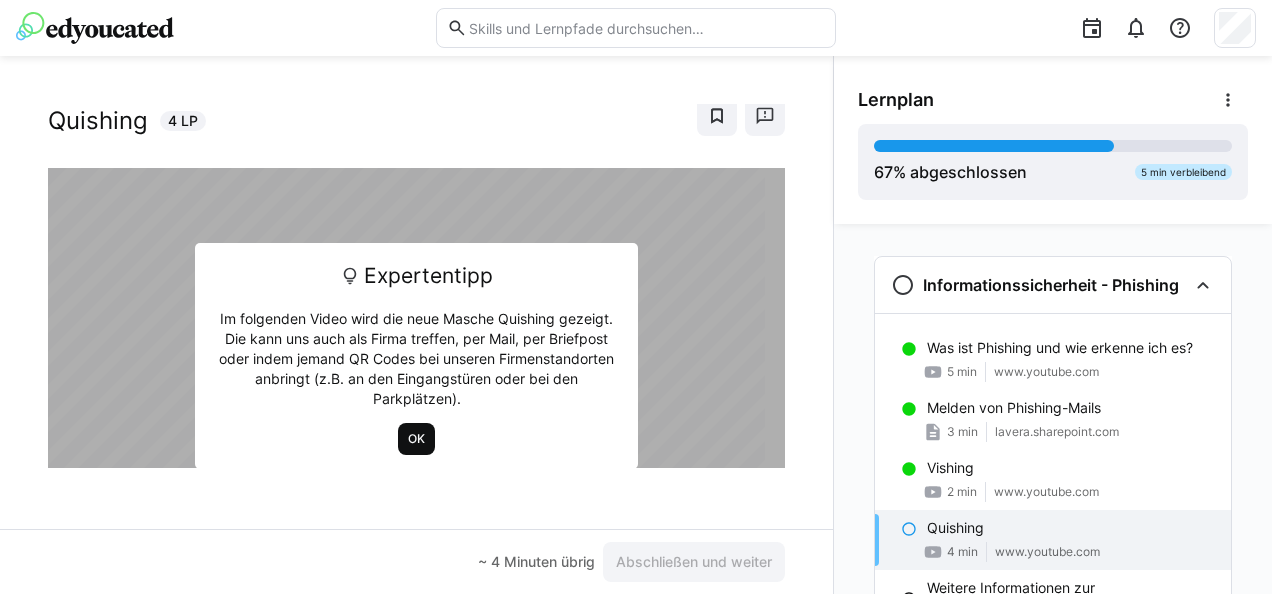 click on "OK" 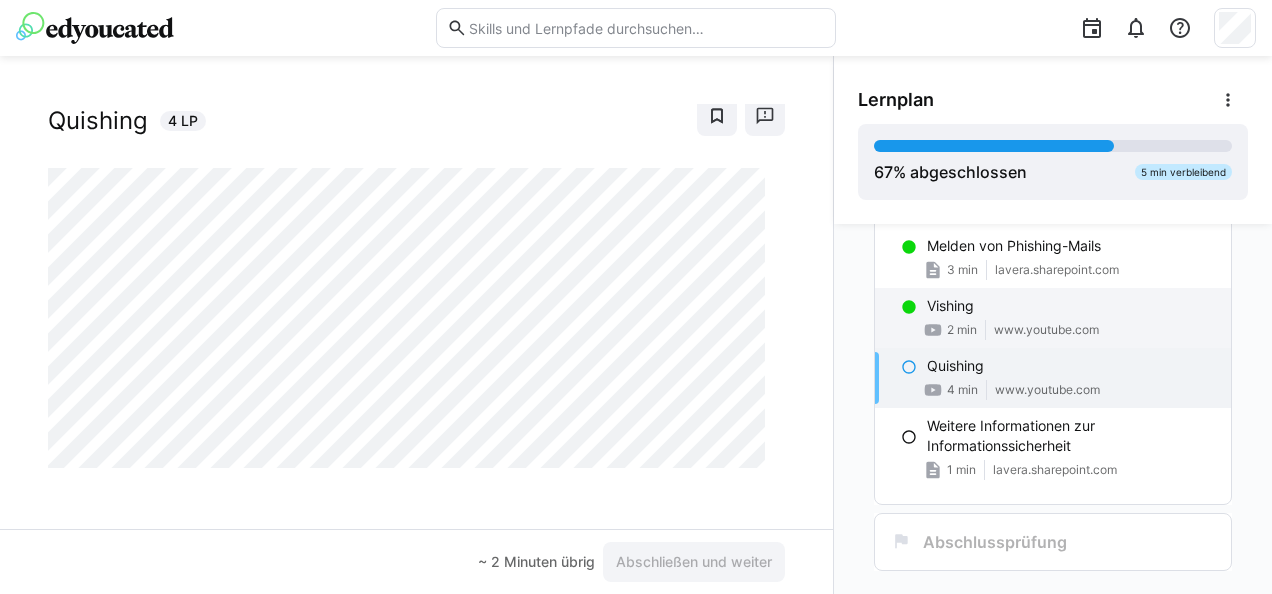 scroll, scrollTop: 166, scrollLeft: 0, axis: vertical 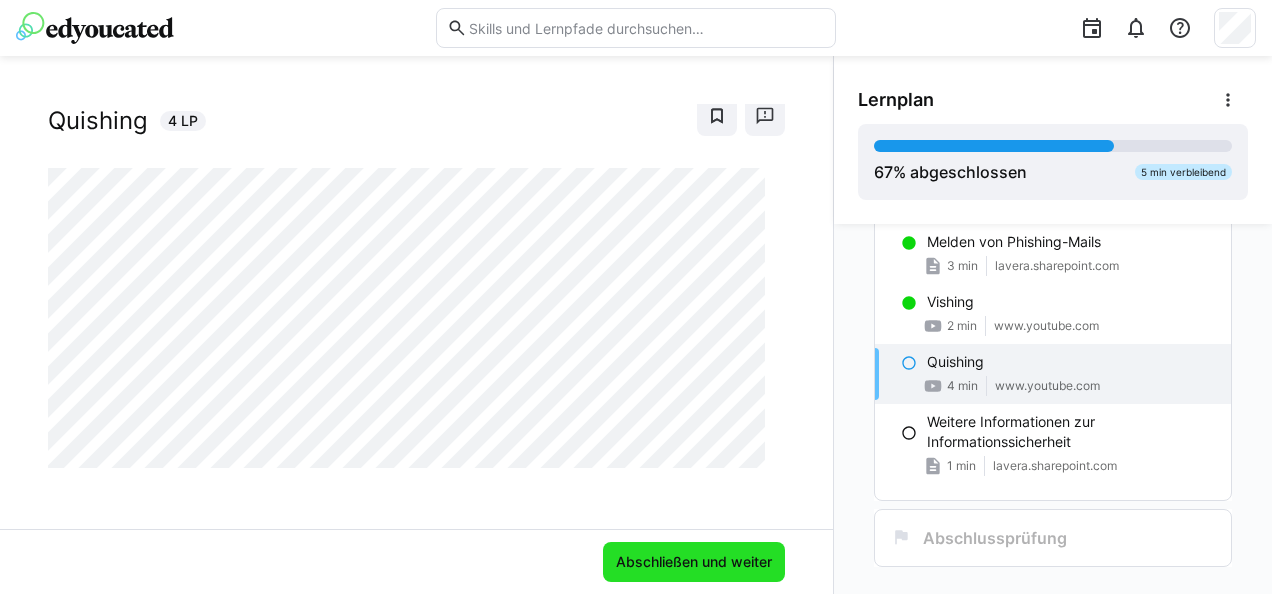 click on "Abschließen und weiter" 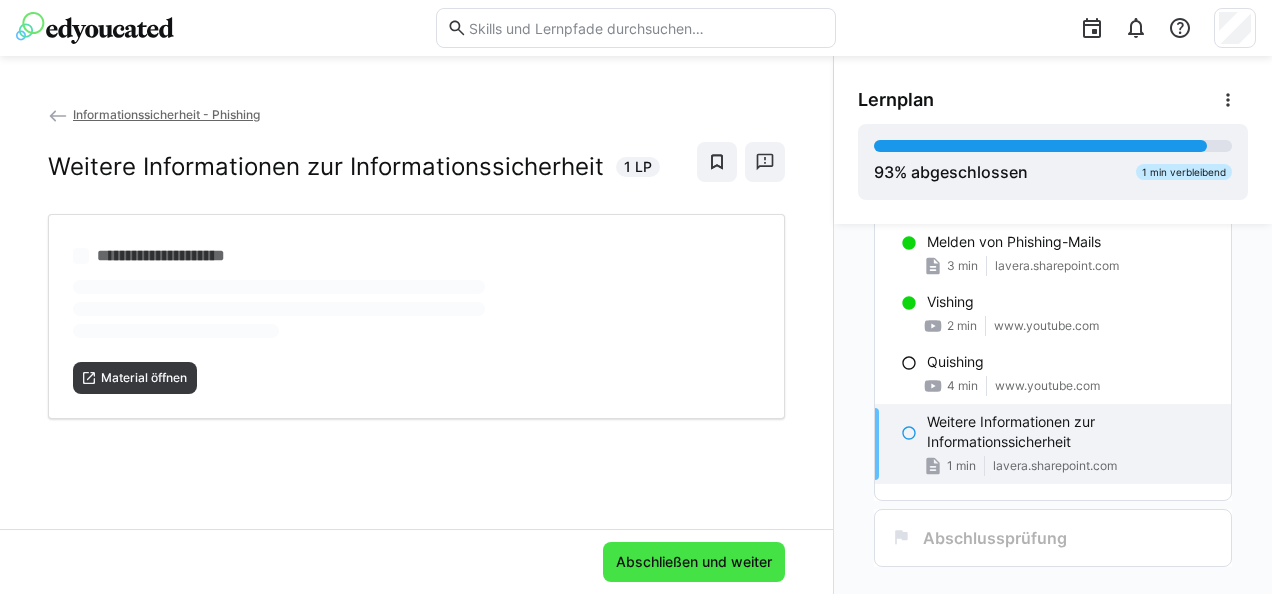 scroll, scrollTop: 0, scrollLeft: 0, axis: both 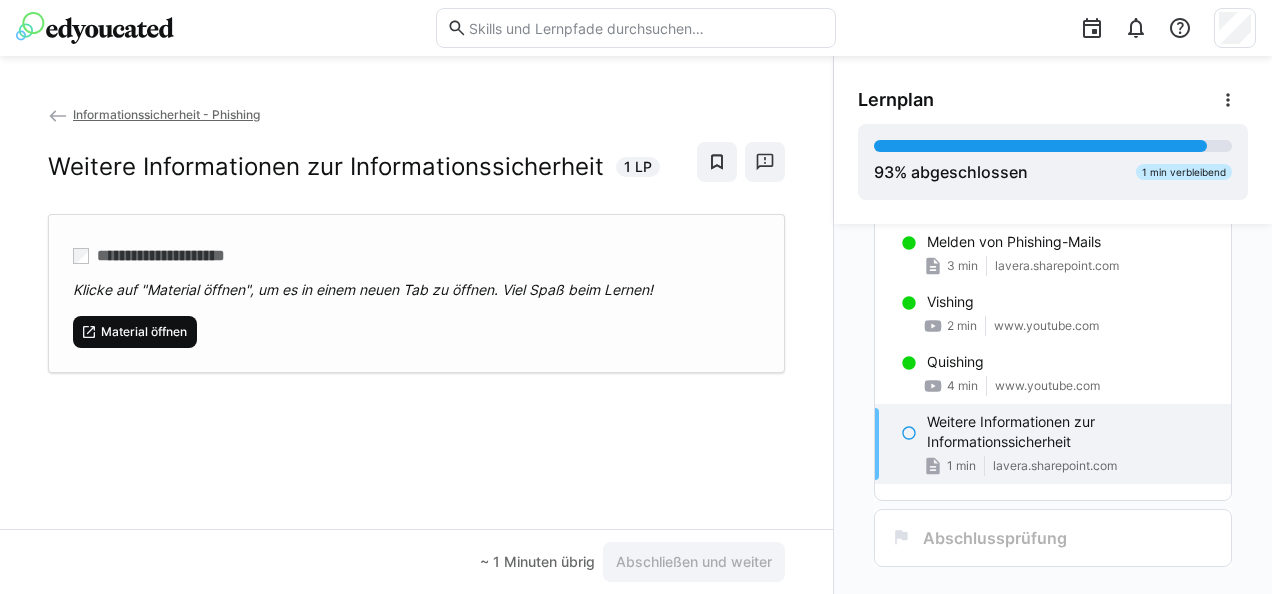 click on "Material öffnen" 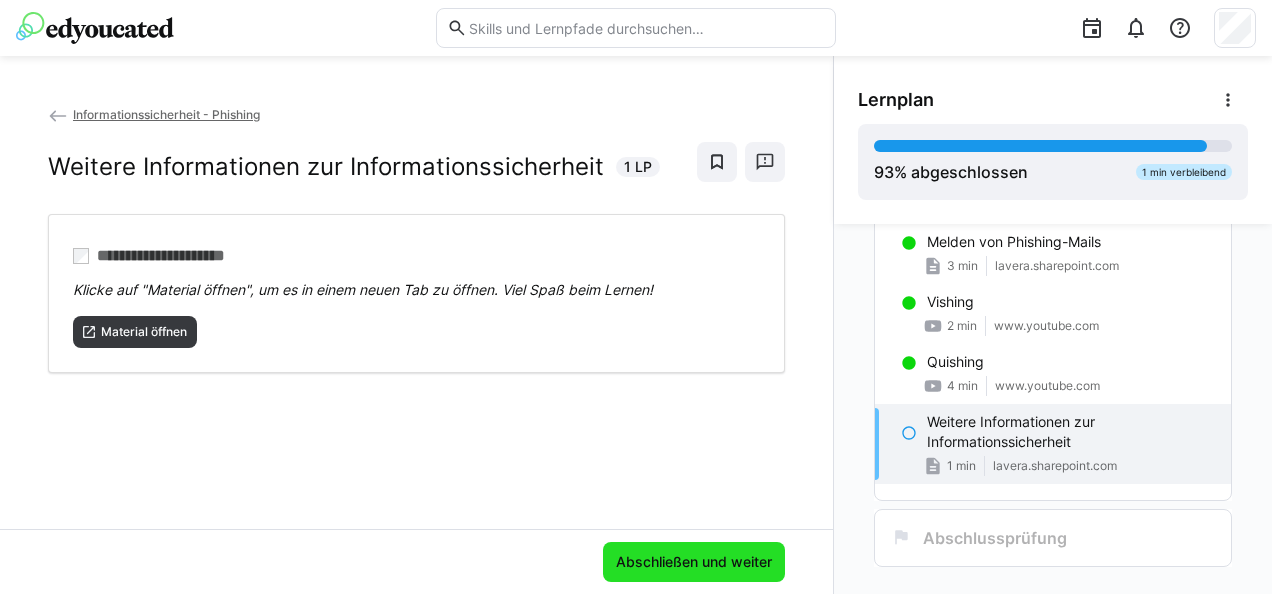 click on "Abschließen und weiter" 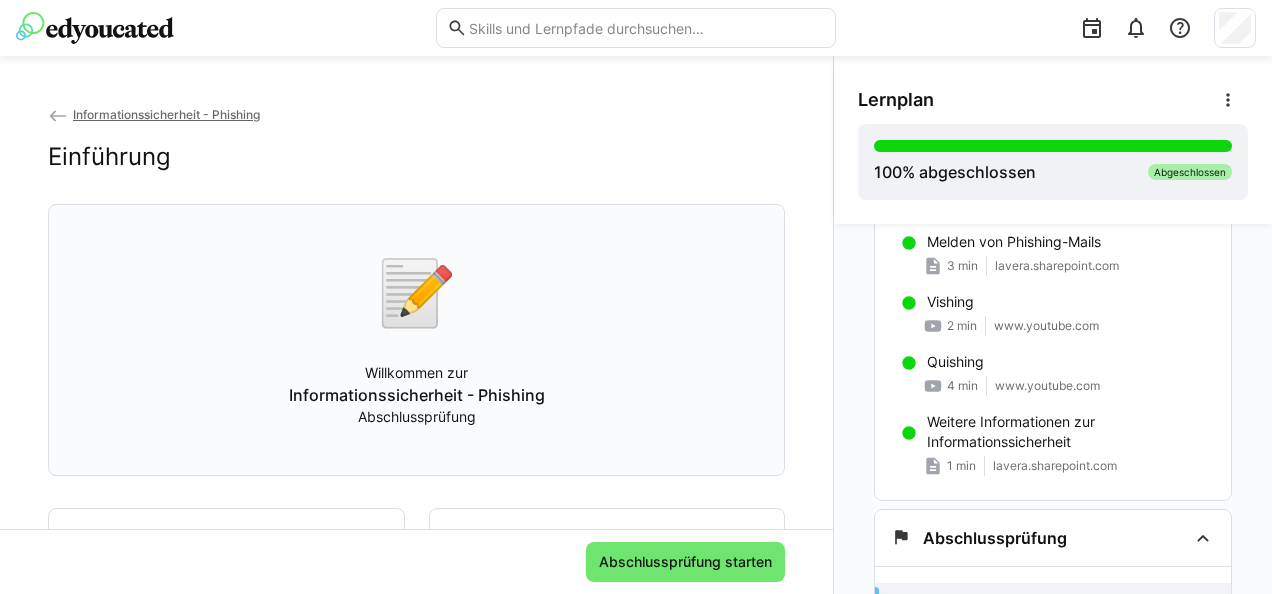 scroll, scrollTop: 200, scrollLeft: 0, axis: vertical 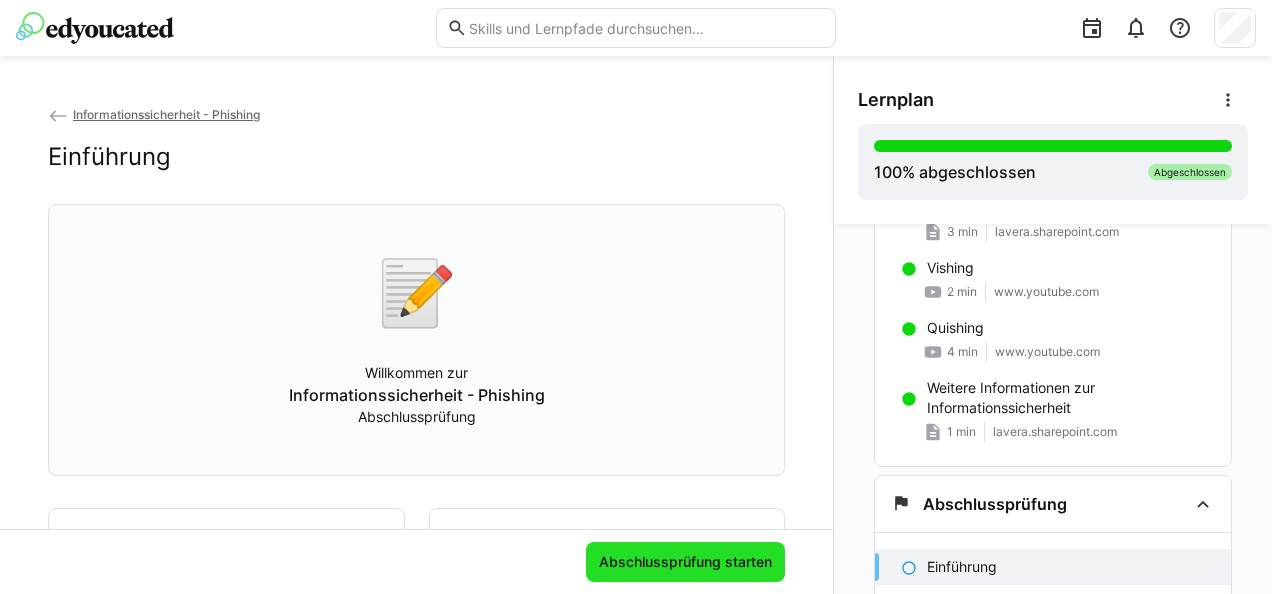 click on "Abschlussprüfung starten" 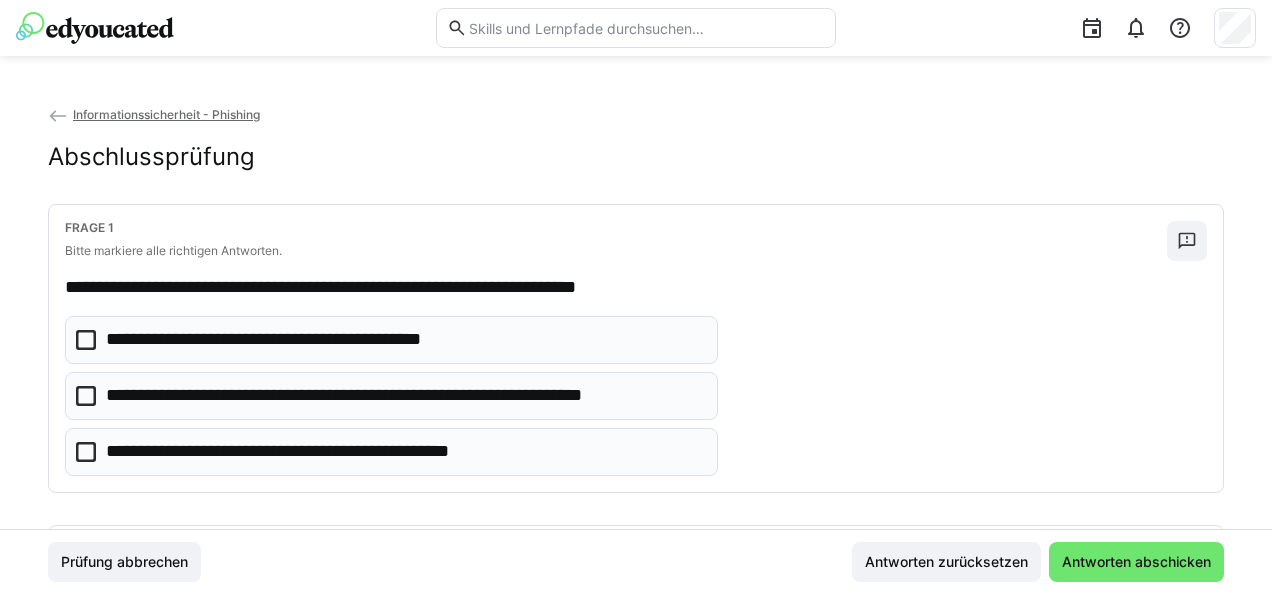 click on "**********" 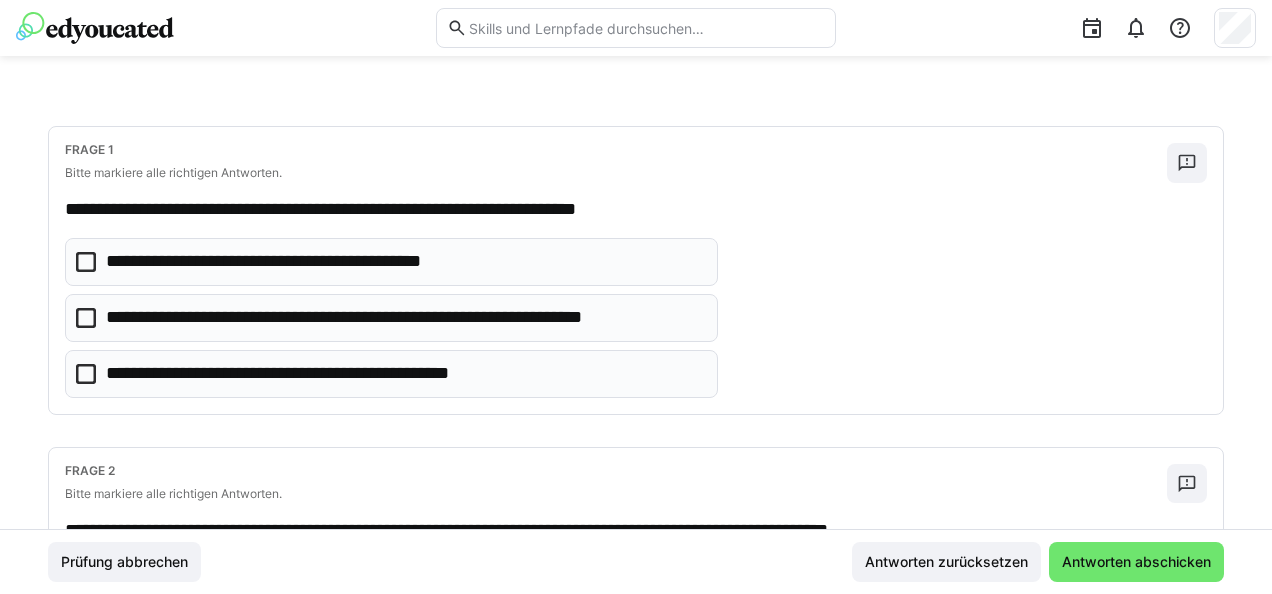 scroll, scrollTop: 79, scrollLeft: 0, axis: vertical 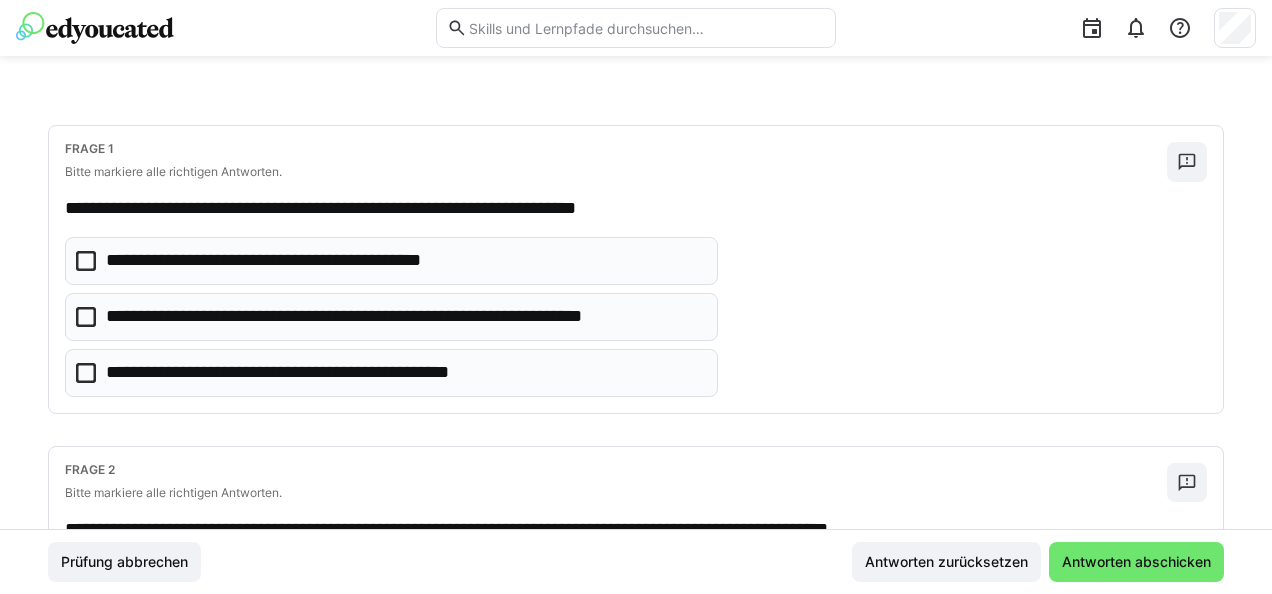 click on "**********" 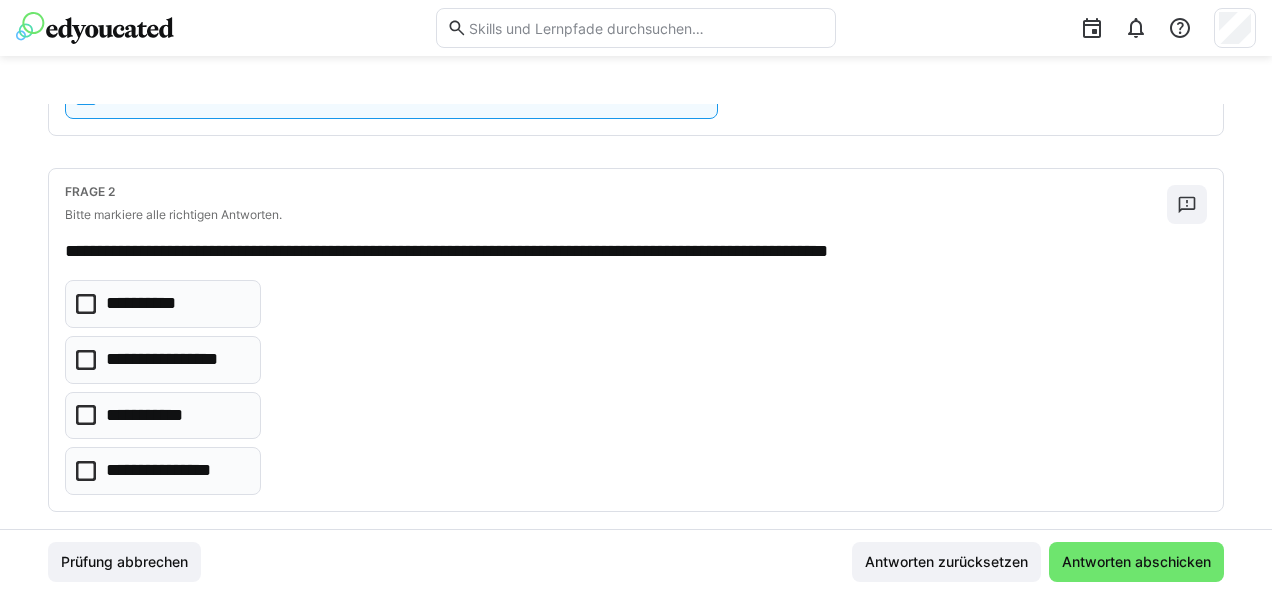 scroll, scrollTop: 358, scrollLeft: 0, axis: vertical 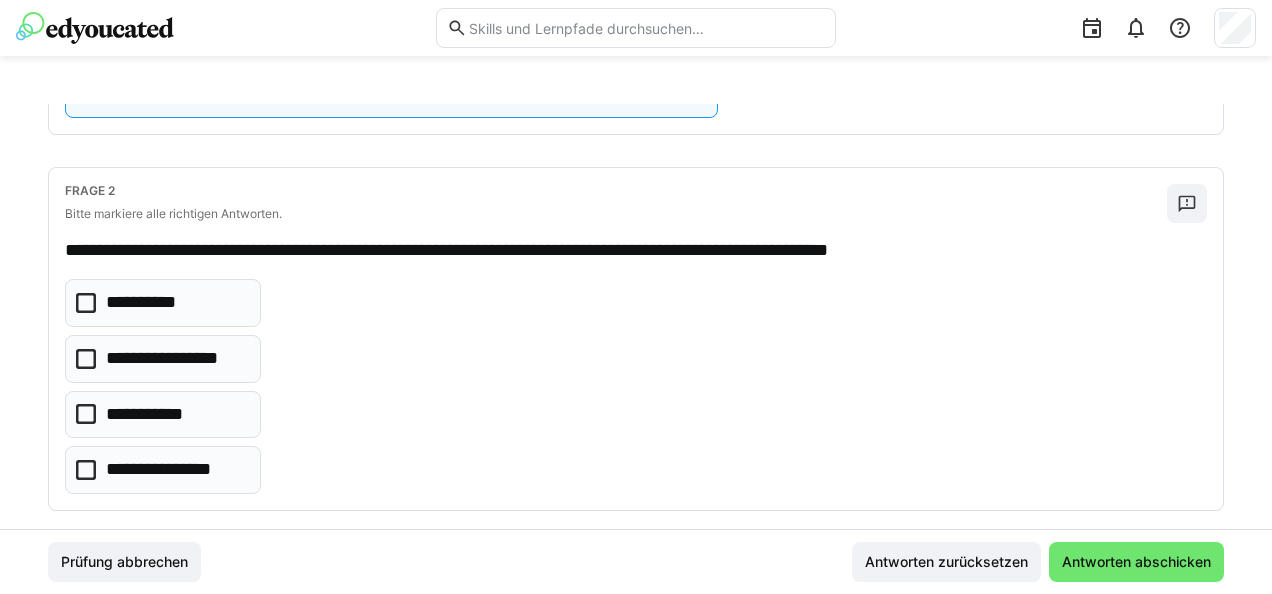 drag, startPoint x: 212, startPoint y: 306, endPoint x: 92, endPoint y: 294, distance: 120.59851 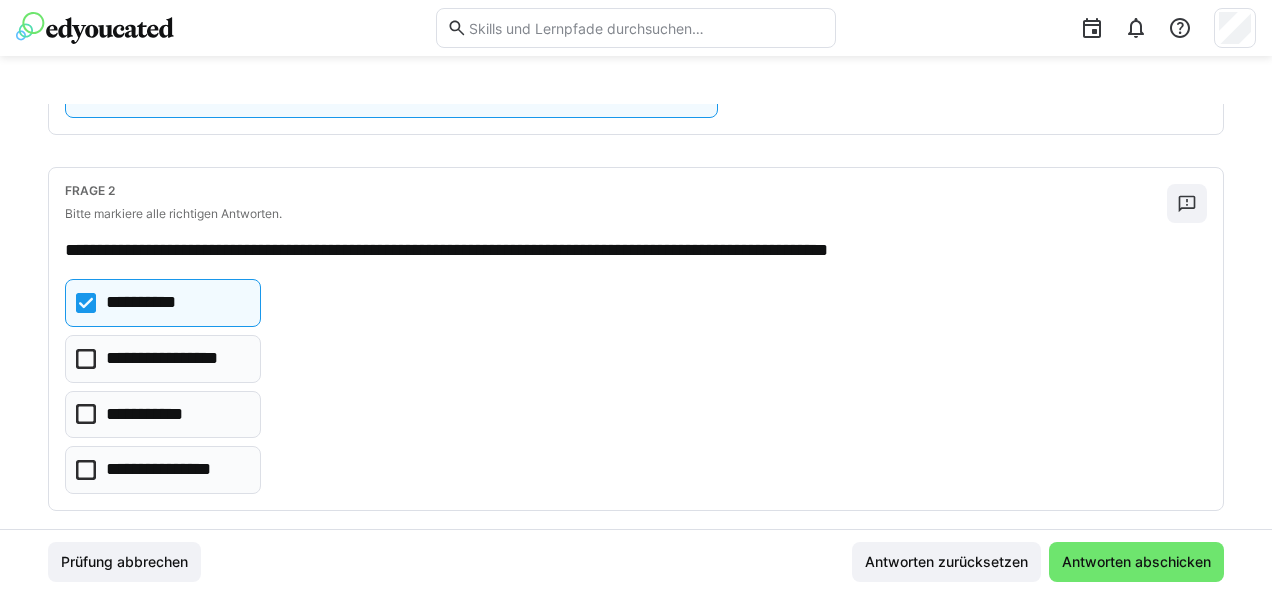 click 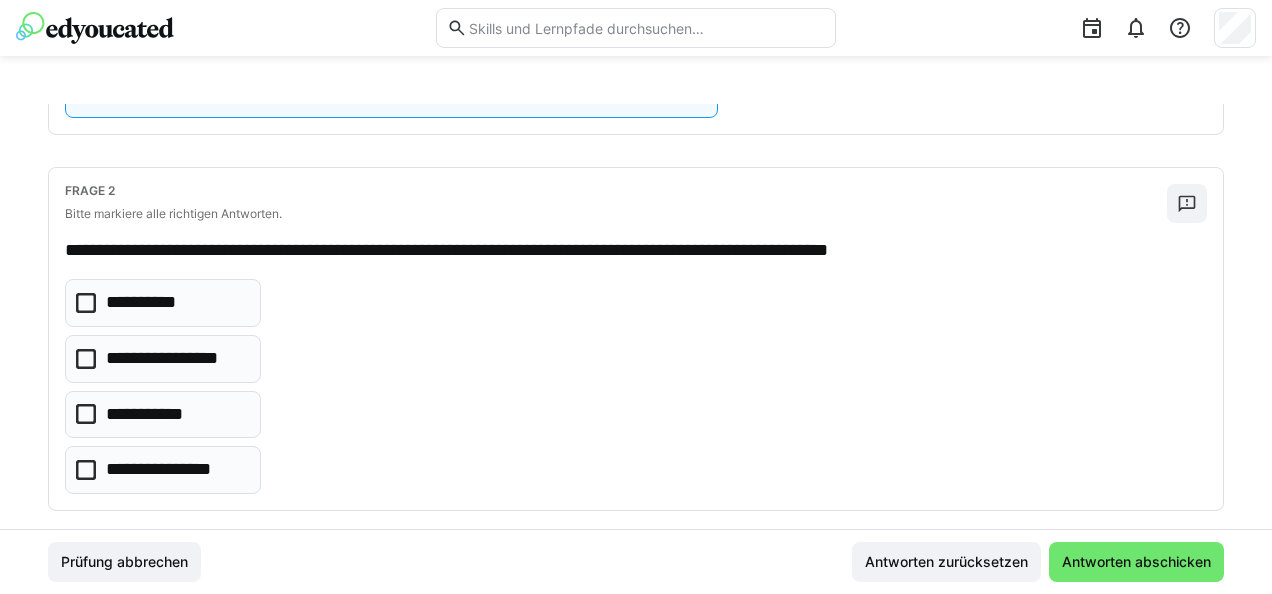click 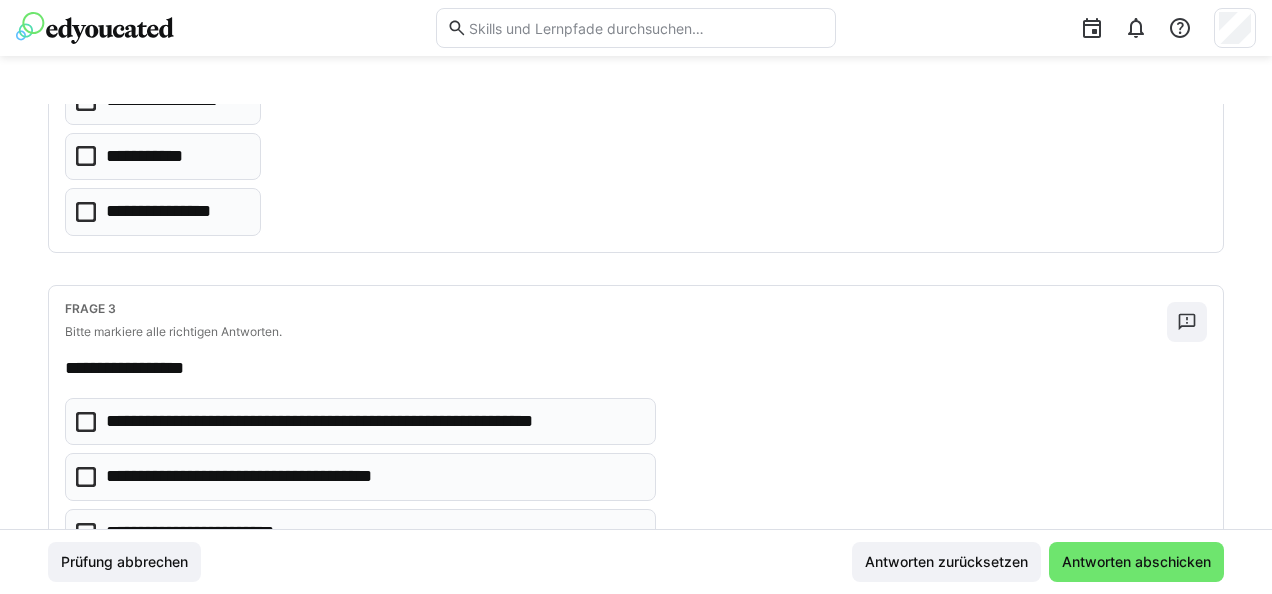 scroll, scrollTop: 698, scrollLeft: 0, axis: vertical 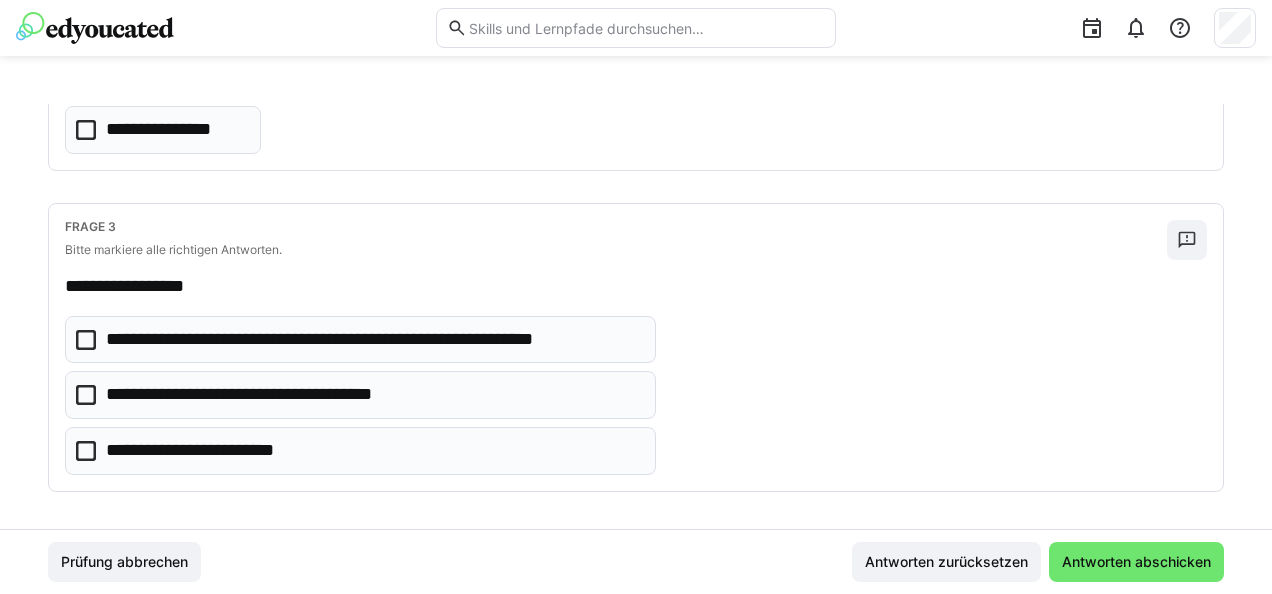 click 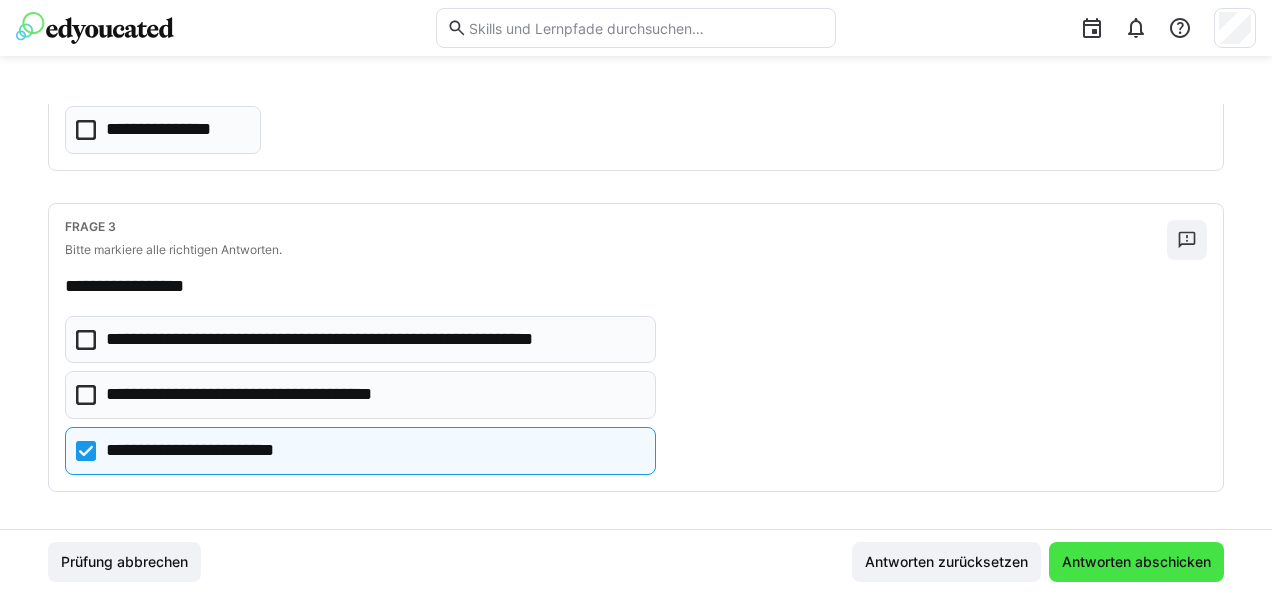 click on "Antworten abschicken" 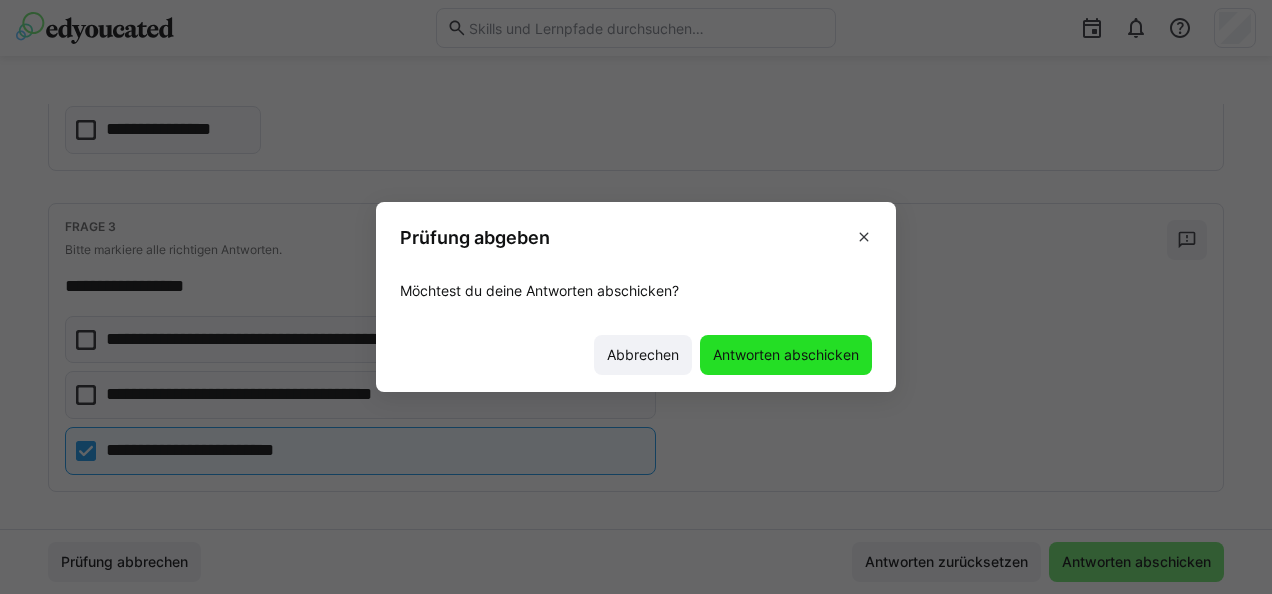 click on "Antworten abschicken" 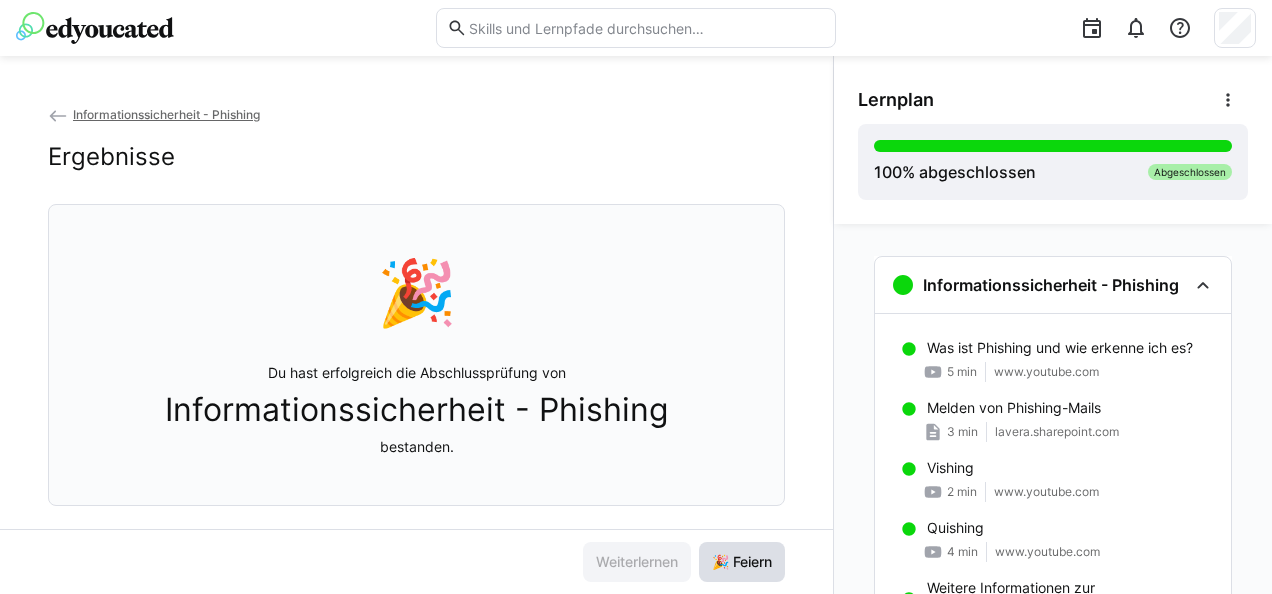 click on "🎉 Feiern" 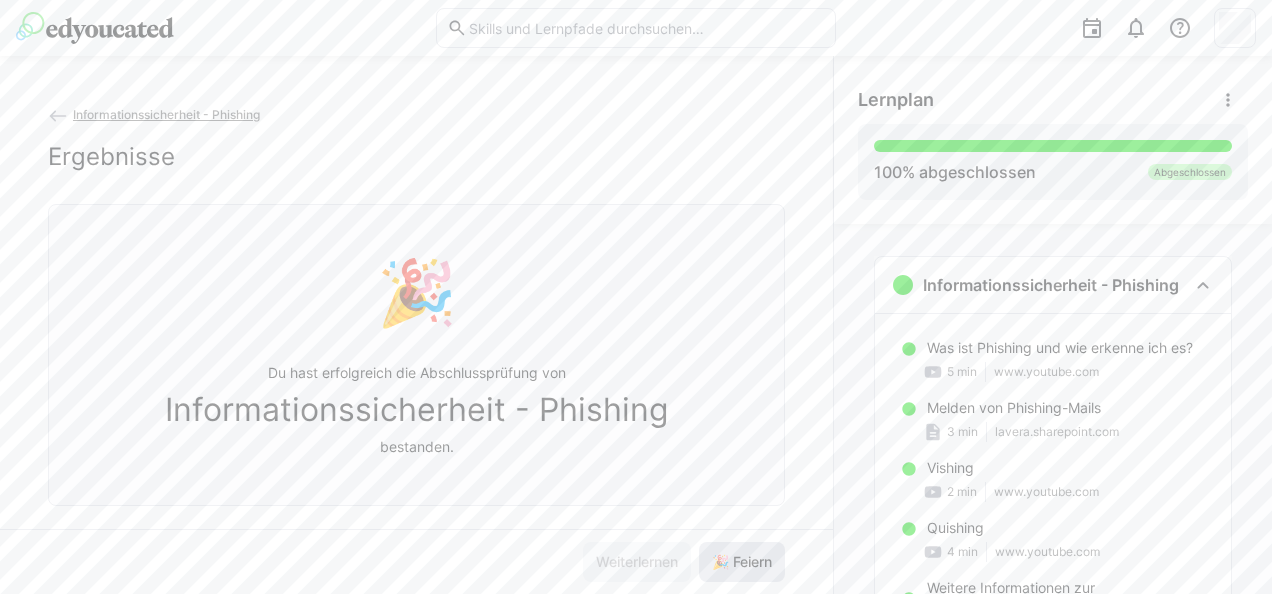 click on "🎉 Feiern" 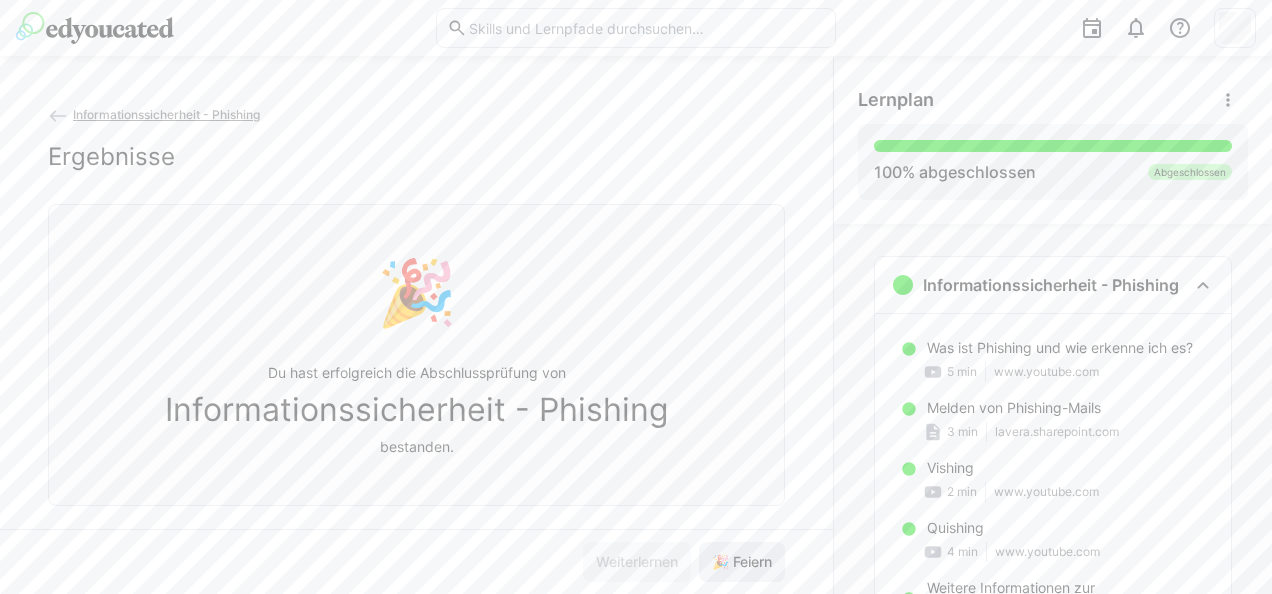 click on "🎉 Feiern" 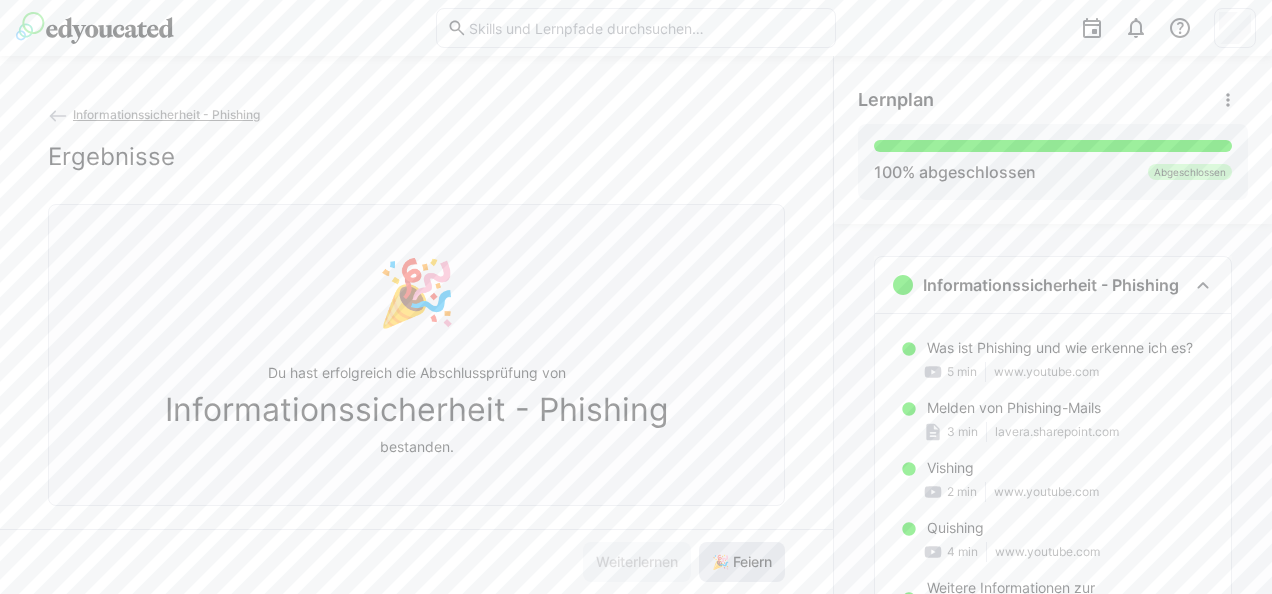 click on "🎉 Feiern" 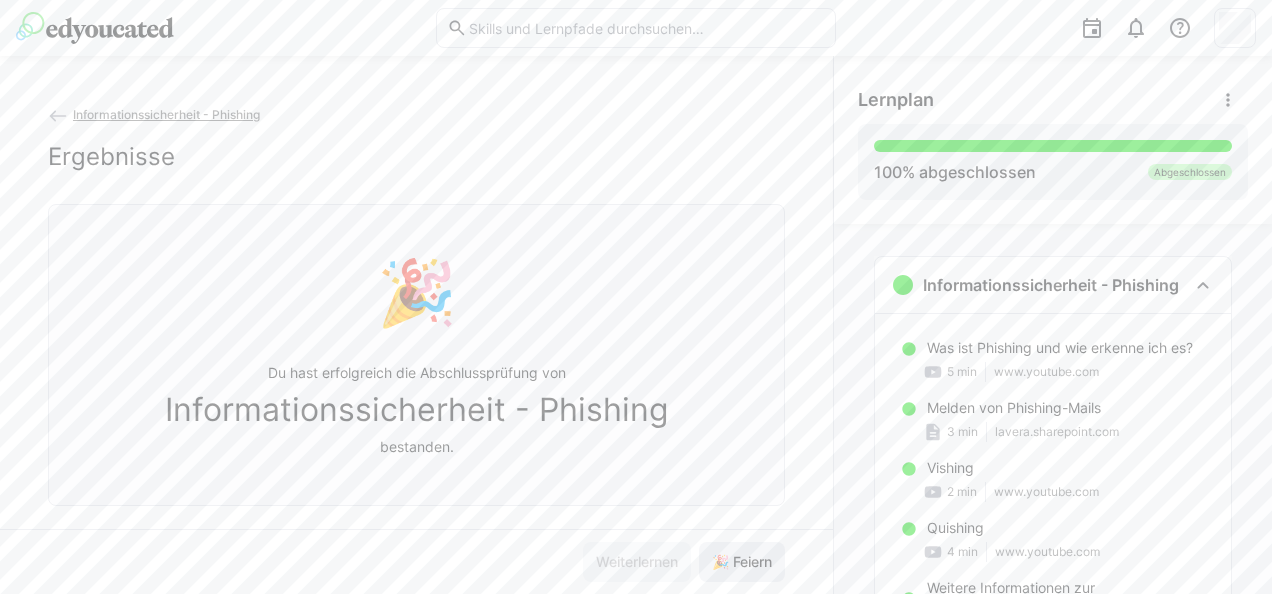 click on "🎉 Feiern" 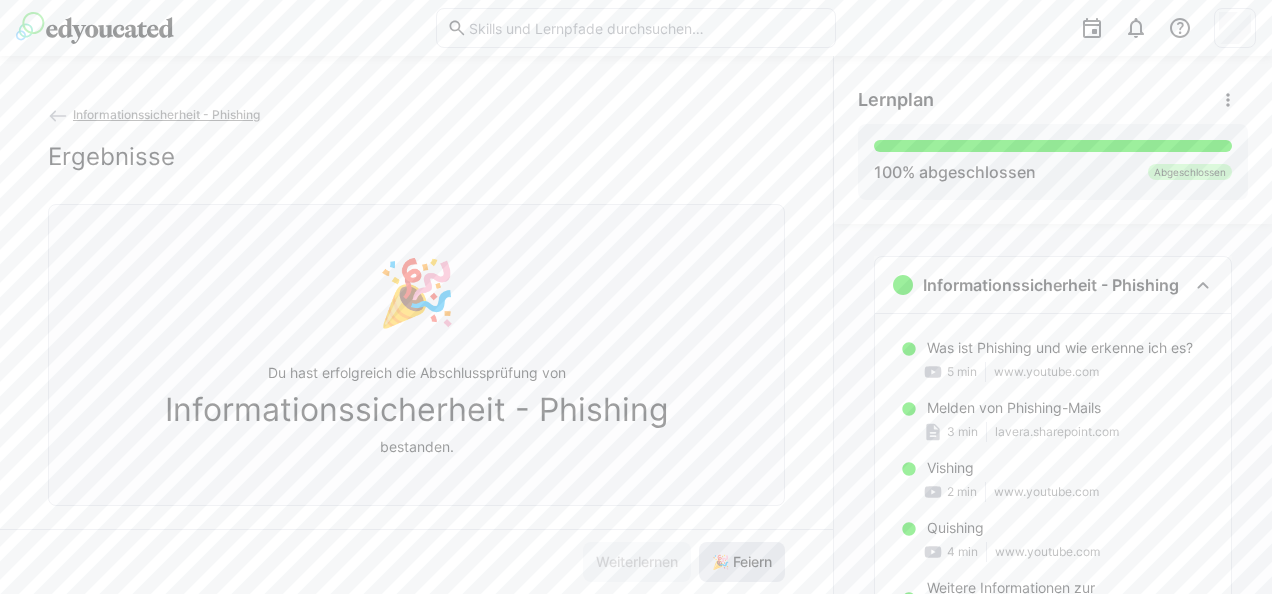 click on "🎉 Feiern" 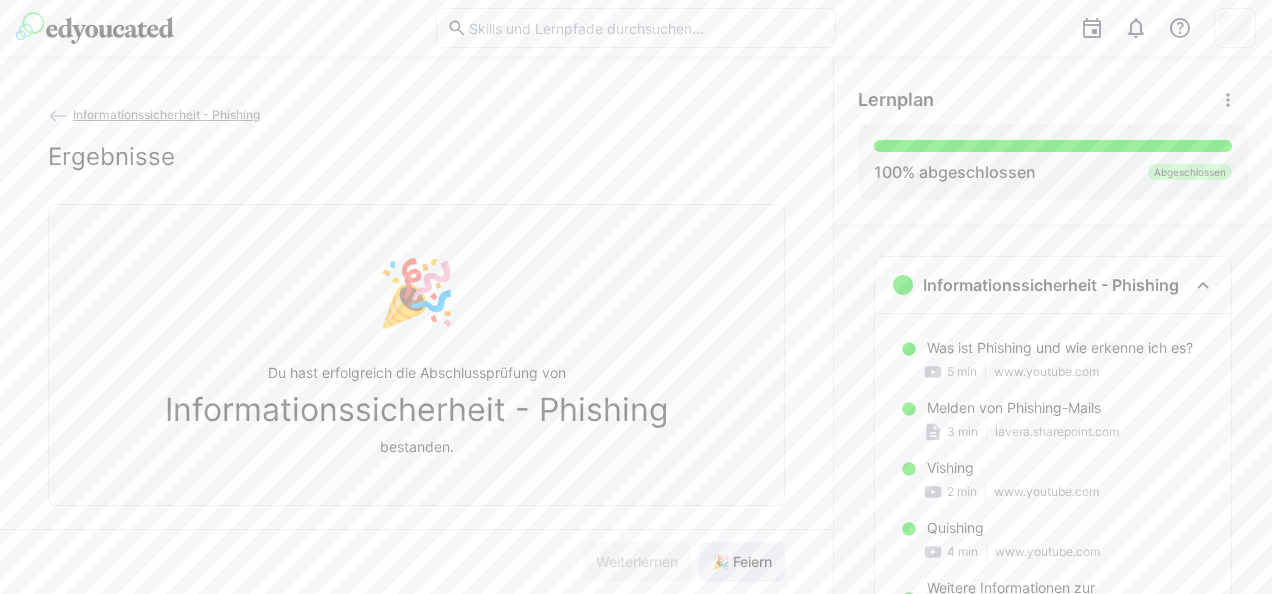 click on "🎉 Feiern" 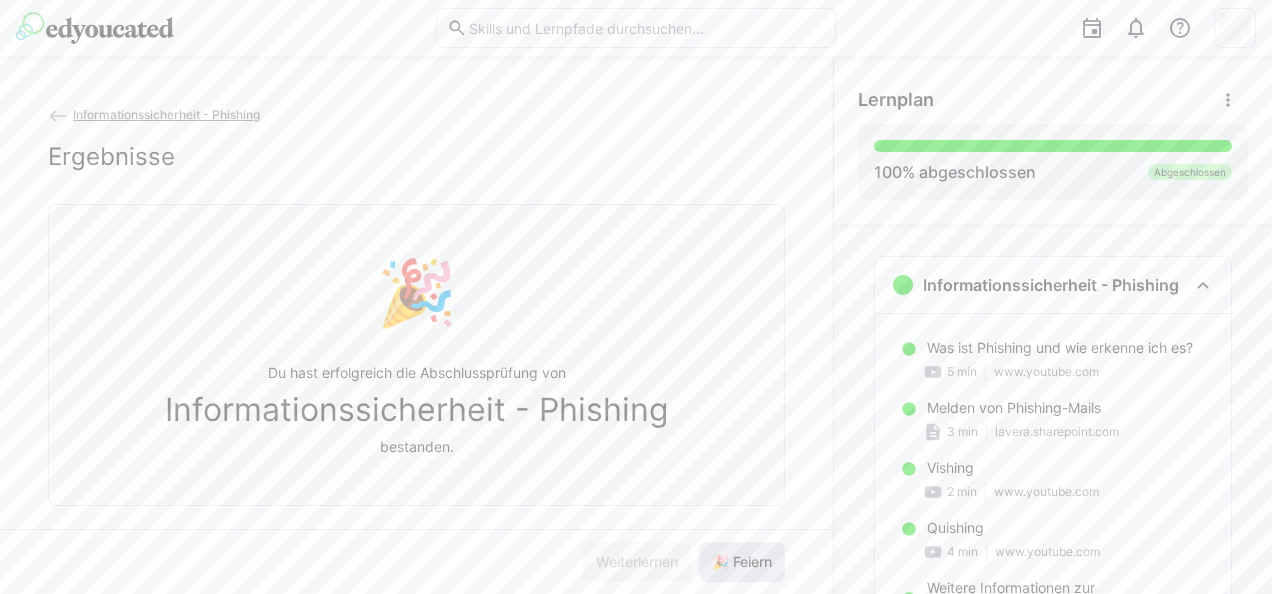 click on "🎉 Feiern" 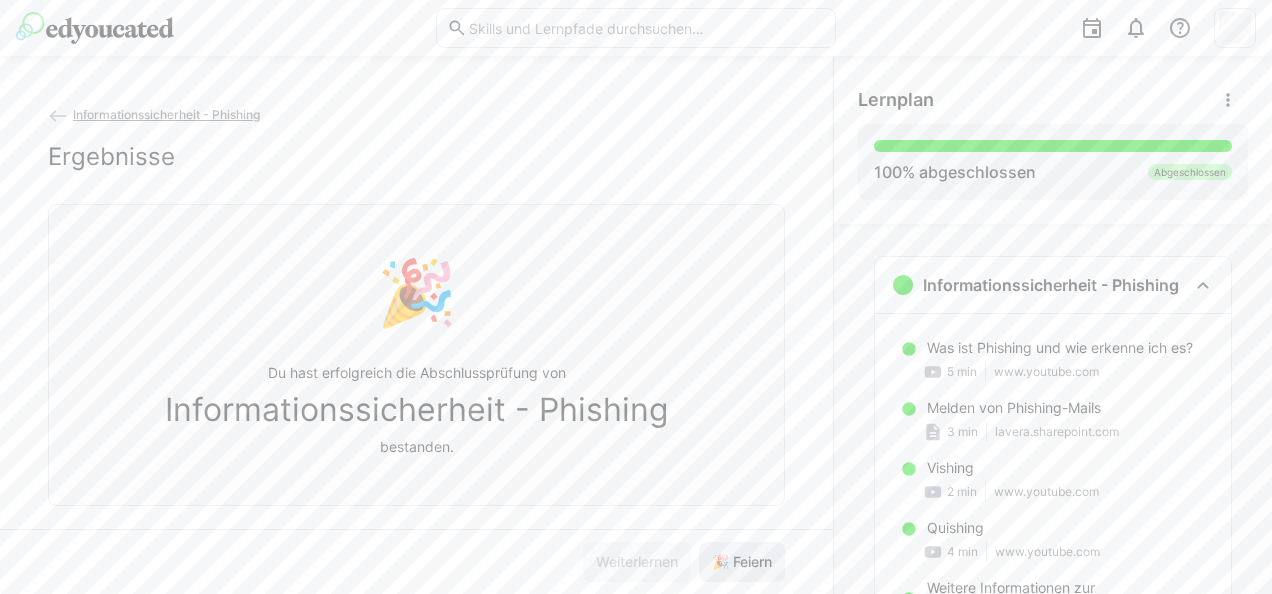 click on "🎉 Feiern" 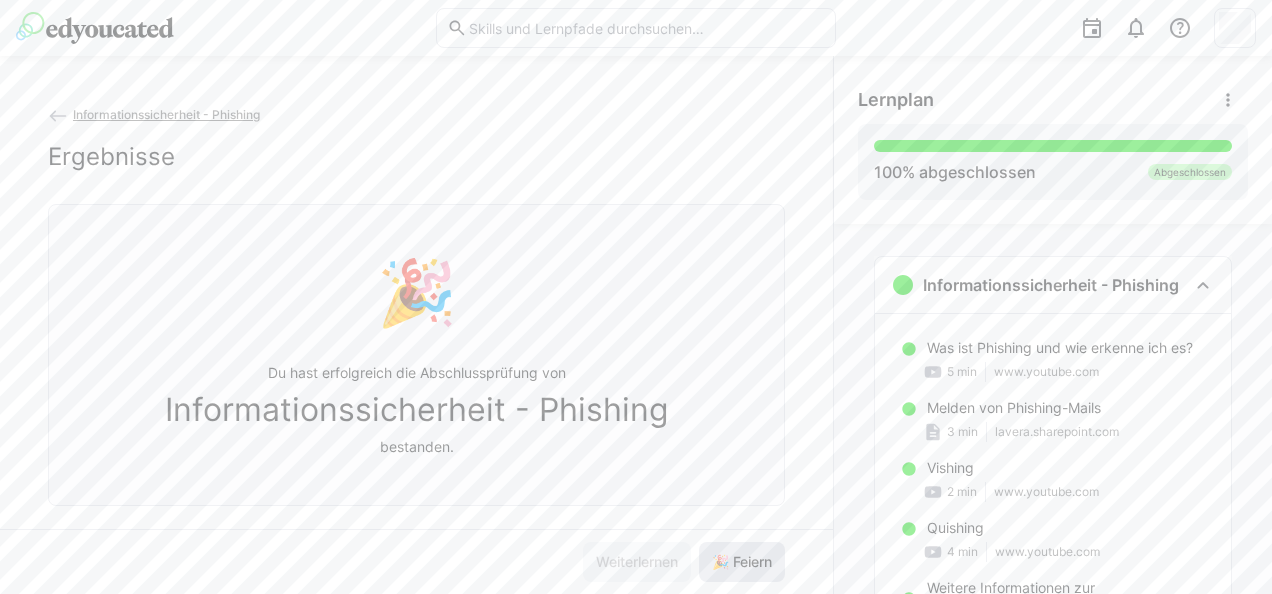 click on "🎉 Feiern" 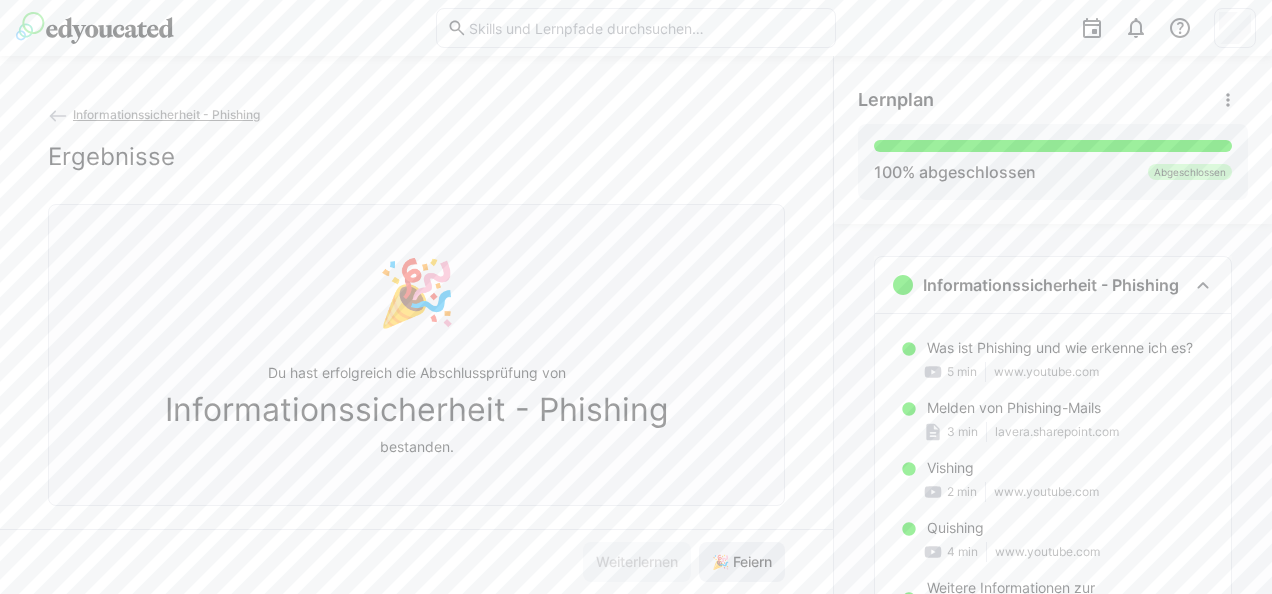 click on "🎉 Feiern" 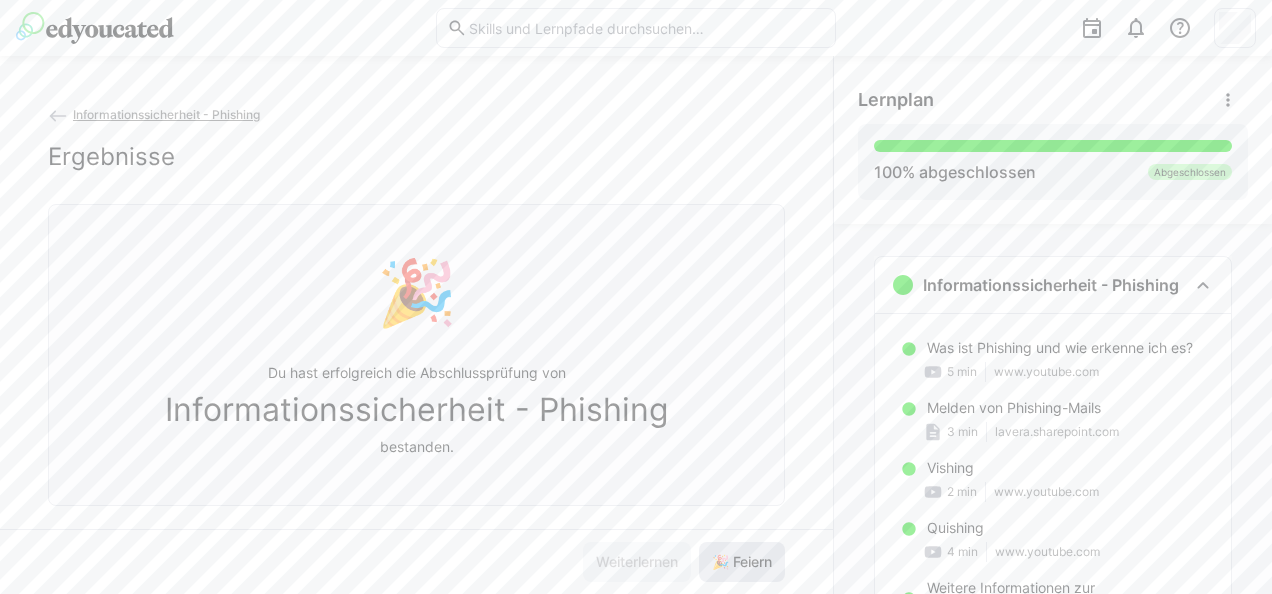 click on "🎉 Feiern" 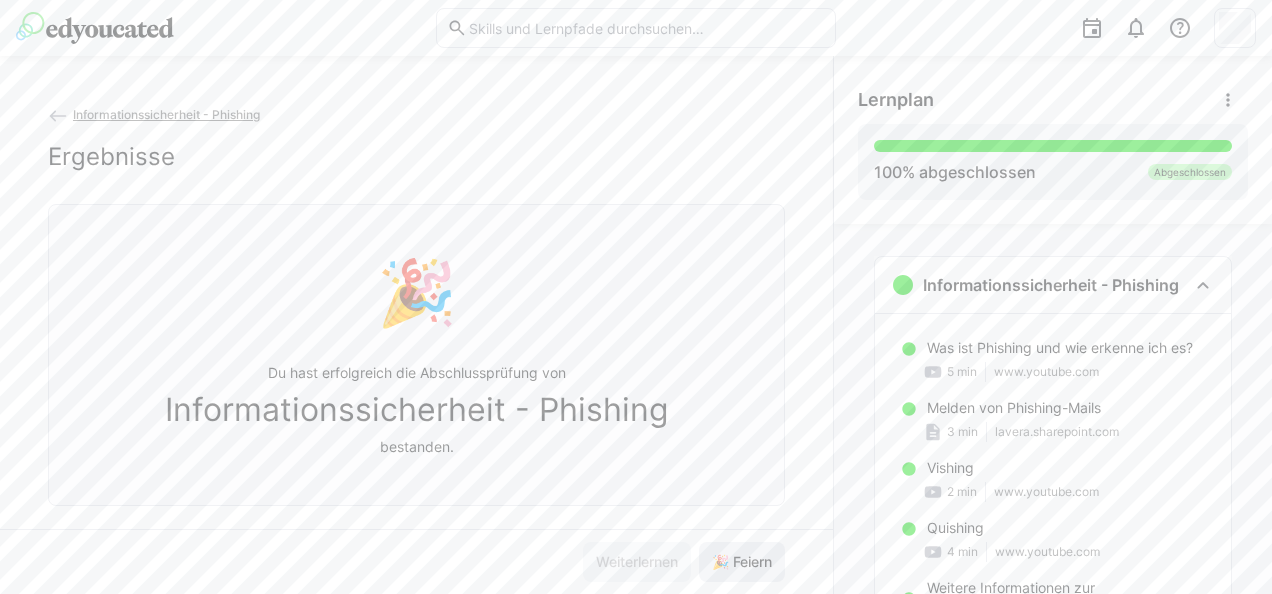 click on "🎉 Feiern" 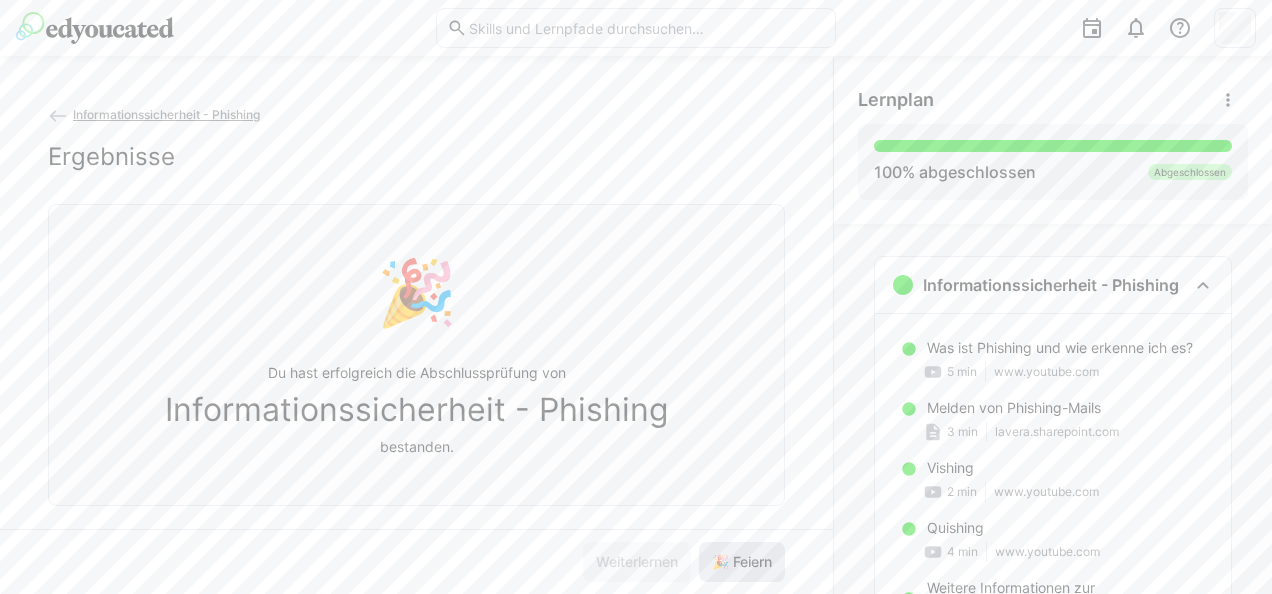 click on "🎉 Feiern" 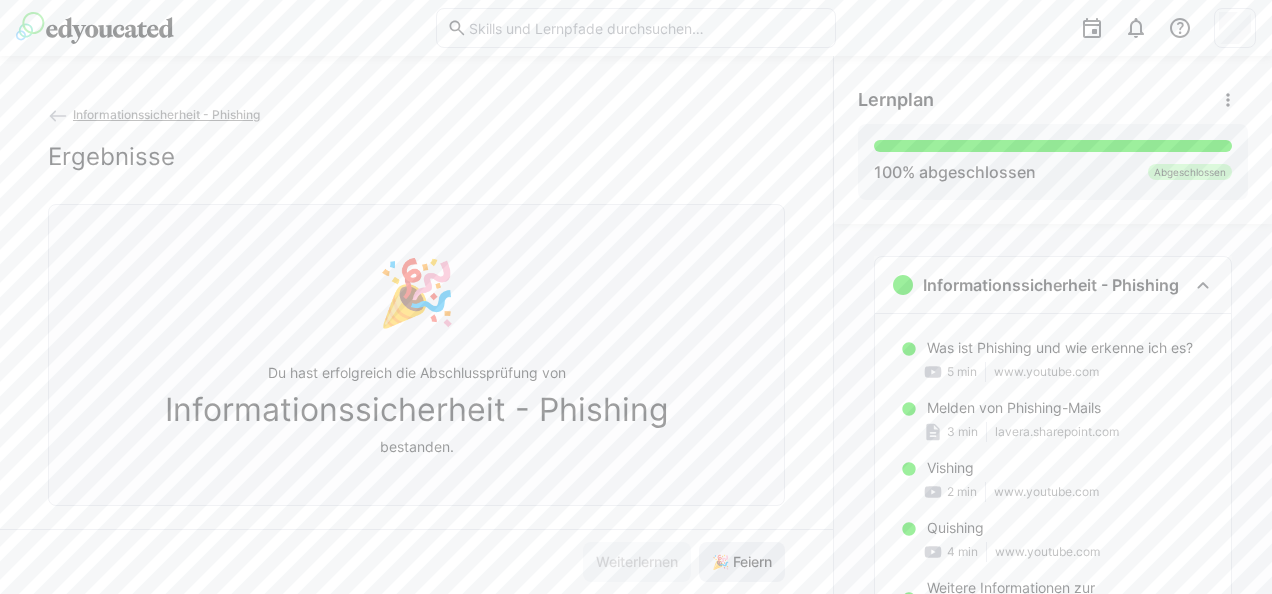 click on "🎉 Feiern" 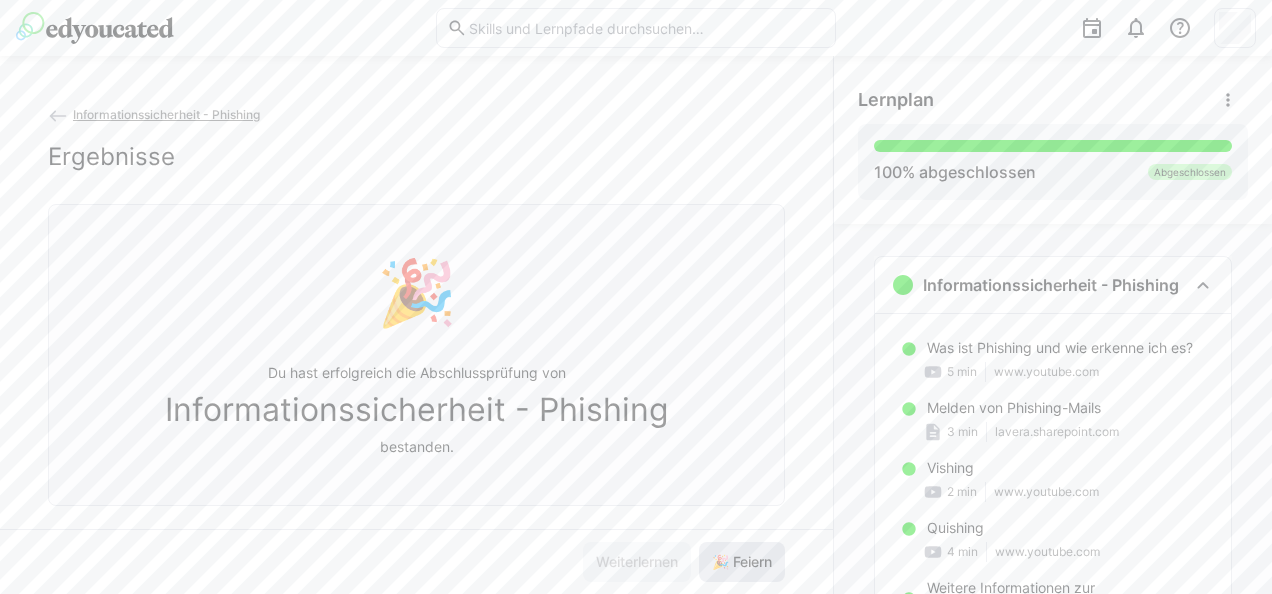 click on "🎉 Feiern" 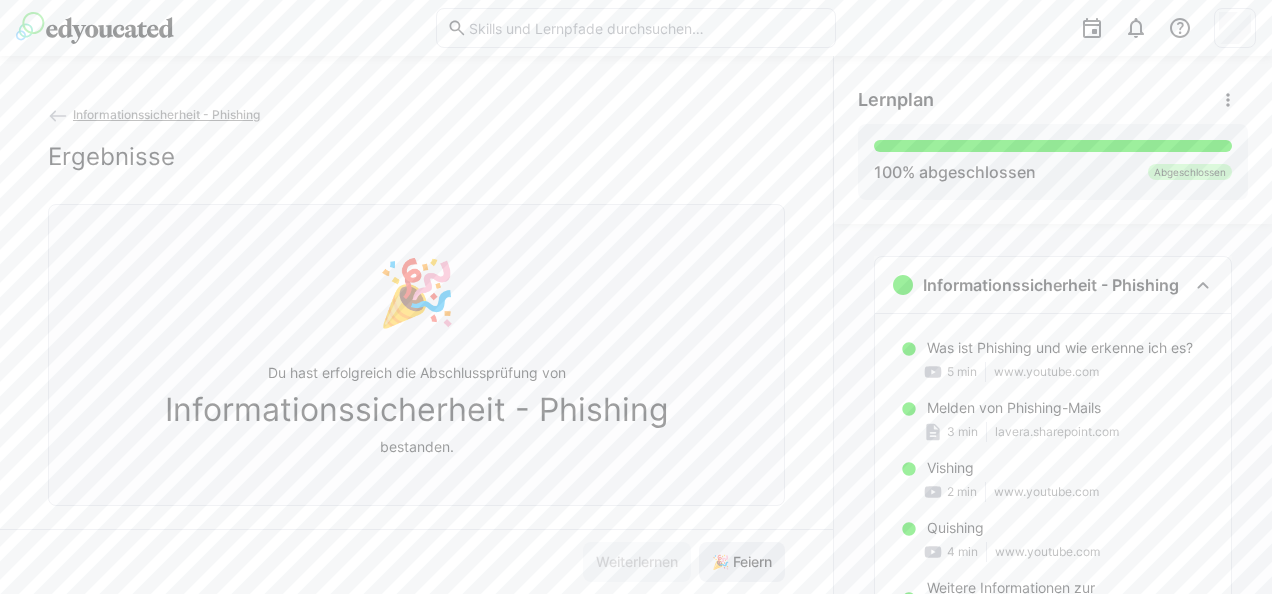 click on "🎉 Feiern" 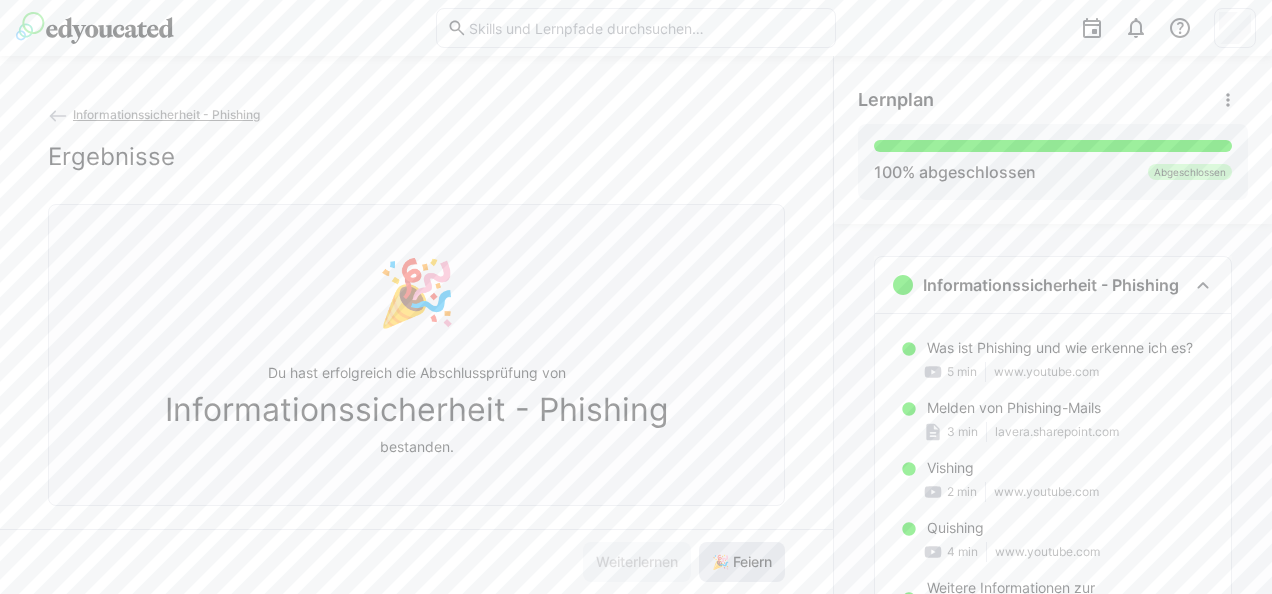 click on "🎉 Feiern" 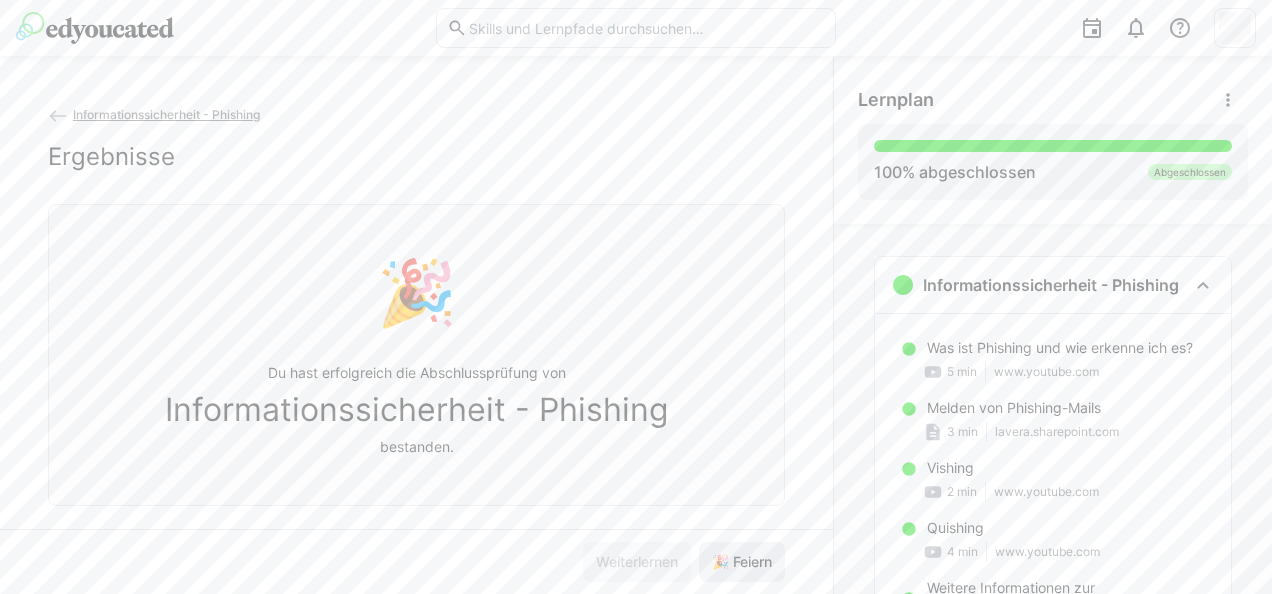 click on "🎉 Feiern" 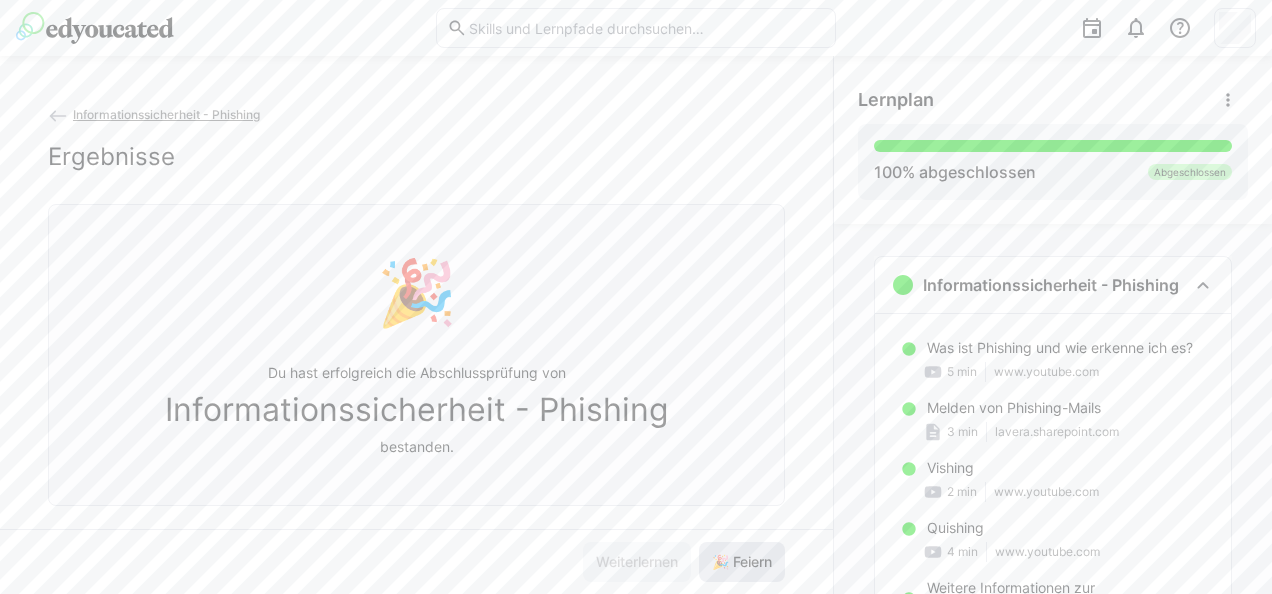 click on "🎉 Feiern" 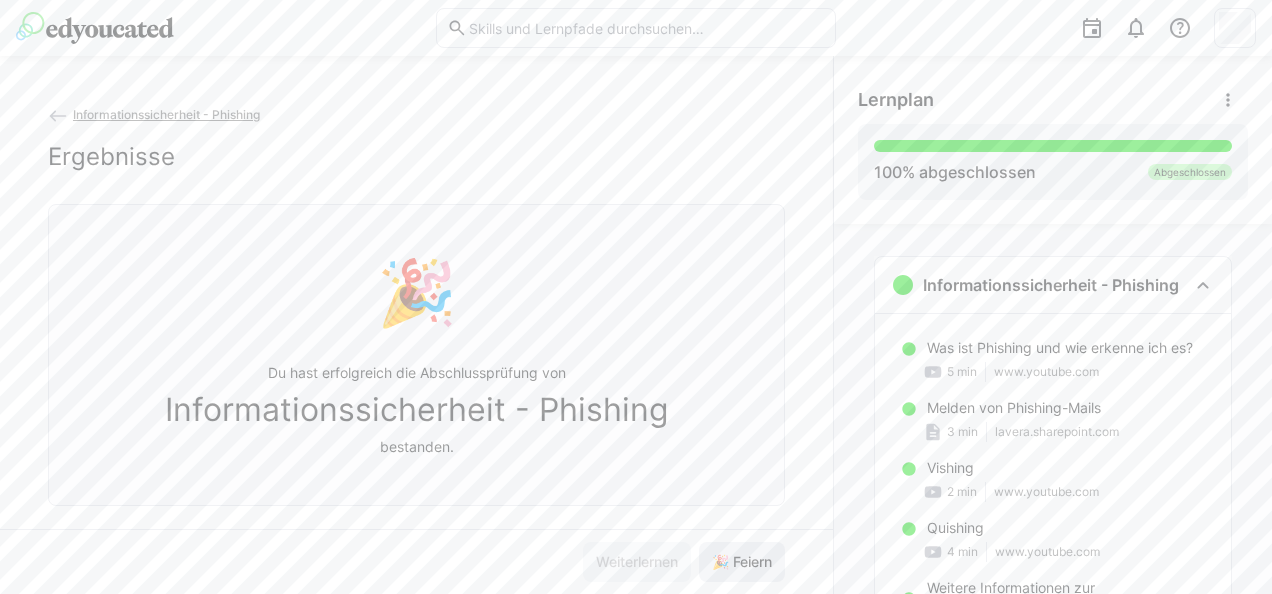 click on "🎉 Feiern" 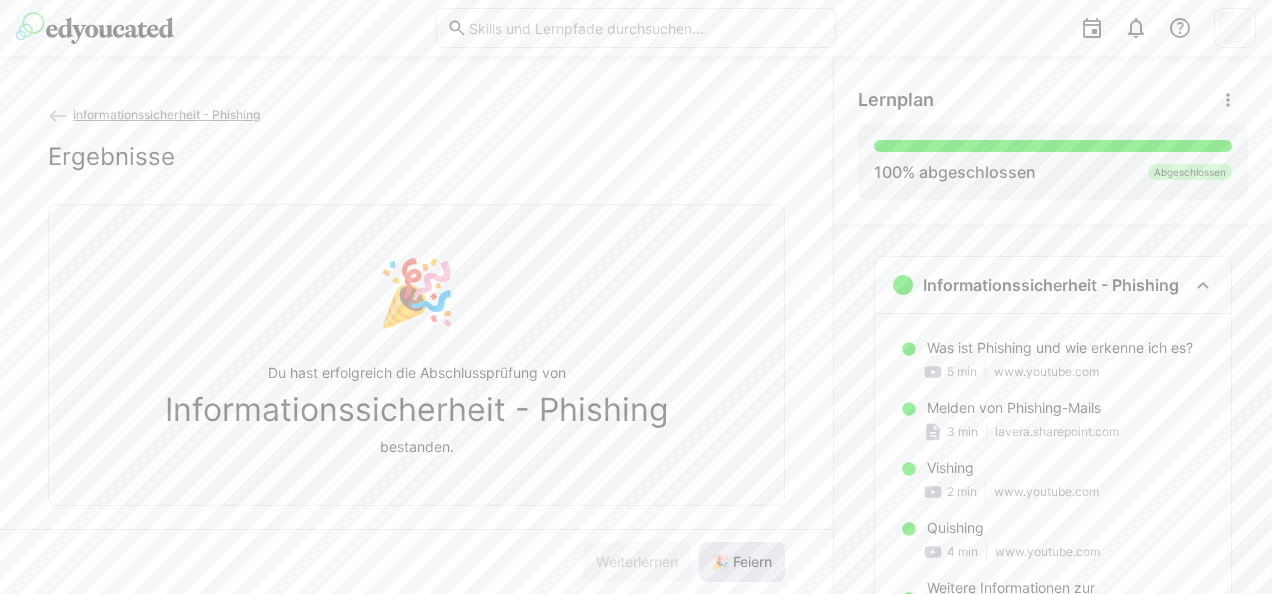 click on "🎉 Feiern" 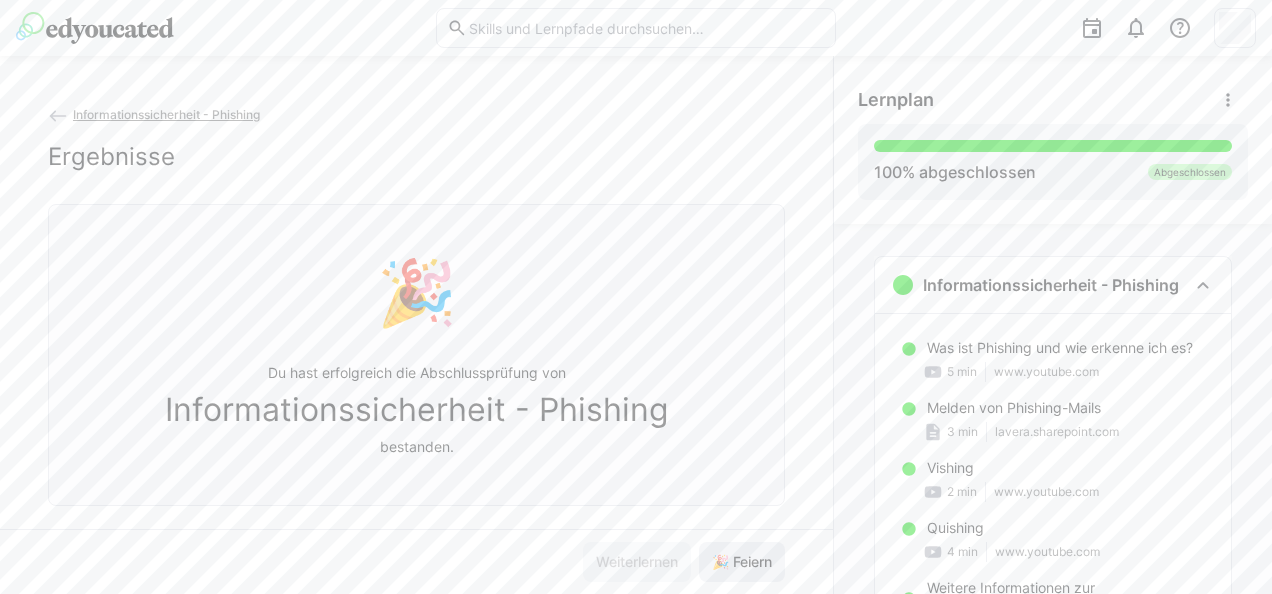 click on "🎉 Feiern" 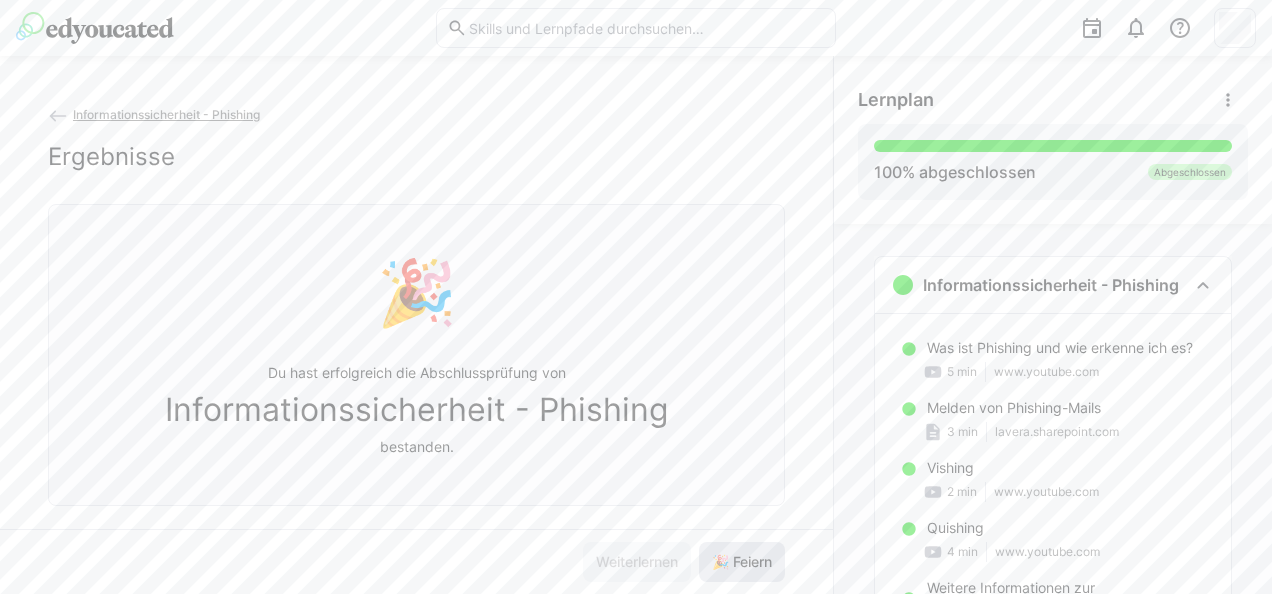 click on "🎉 Feiern" 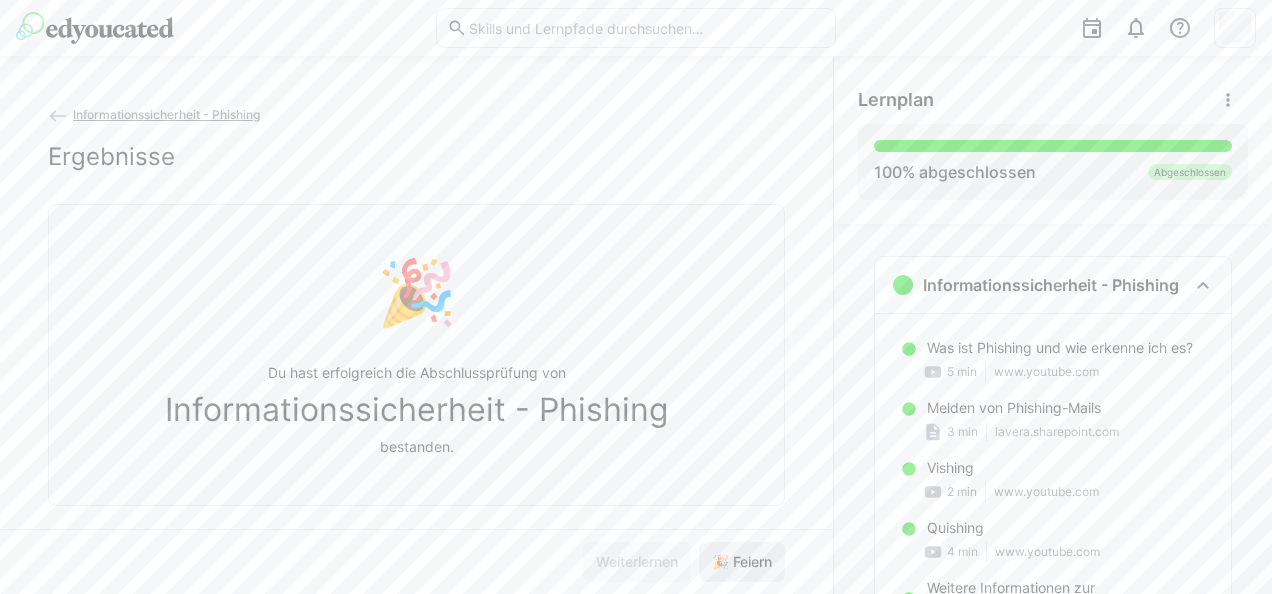 click on "🎉 Feiern" 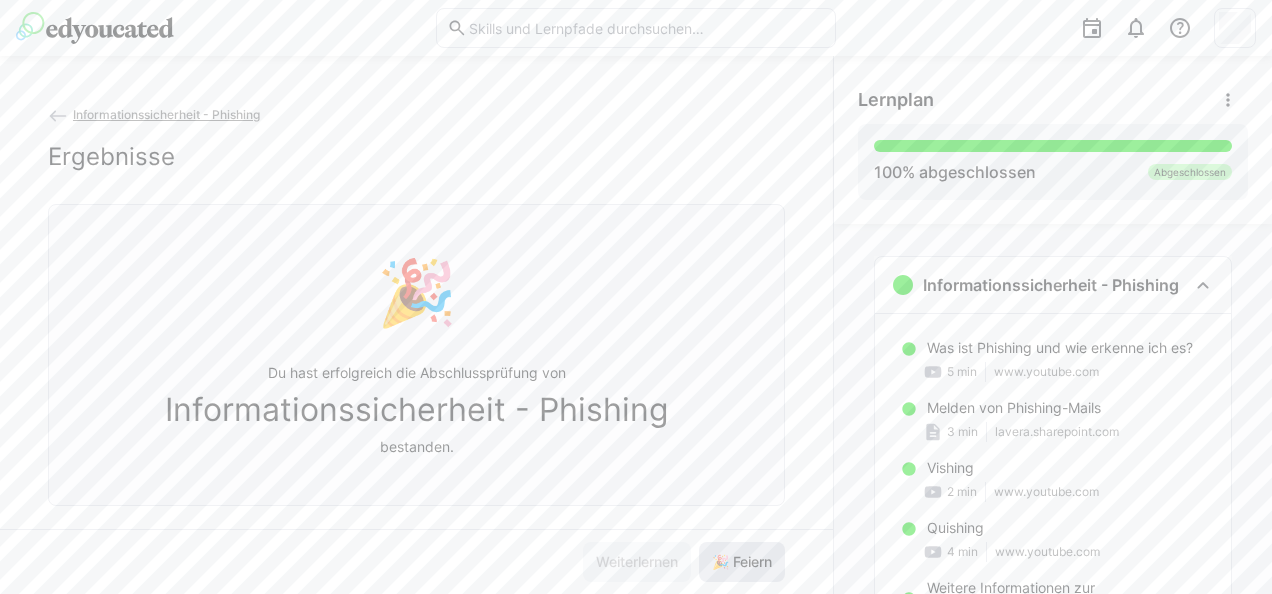 click on "🎉 Feiern" 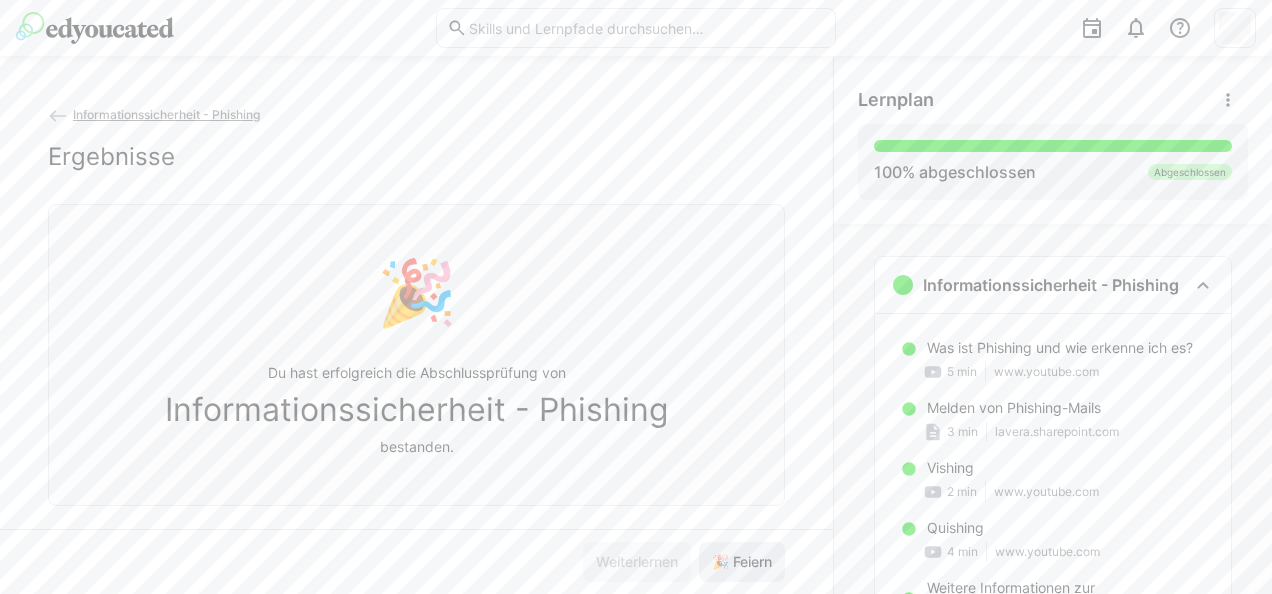 click on "🎉 Feiern" 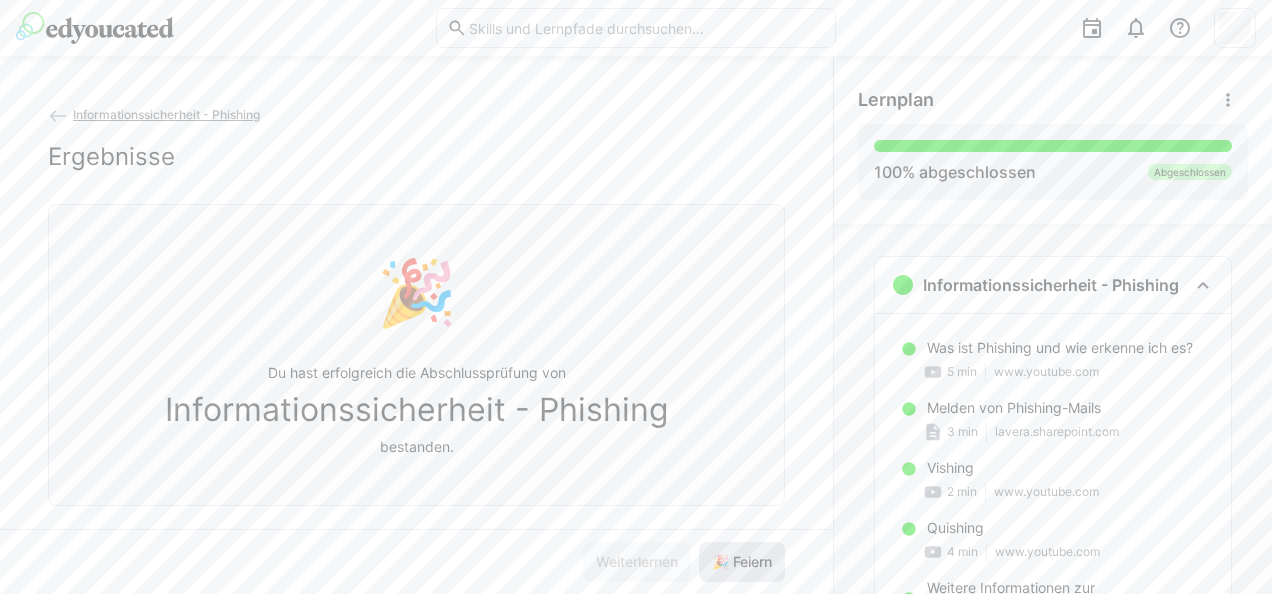 click on "🎉 Feiern" 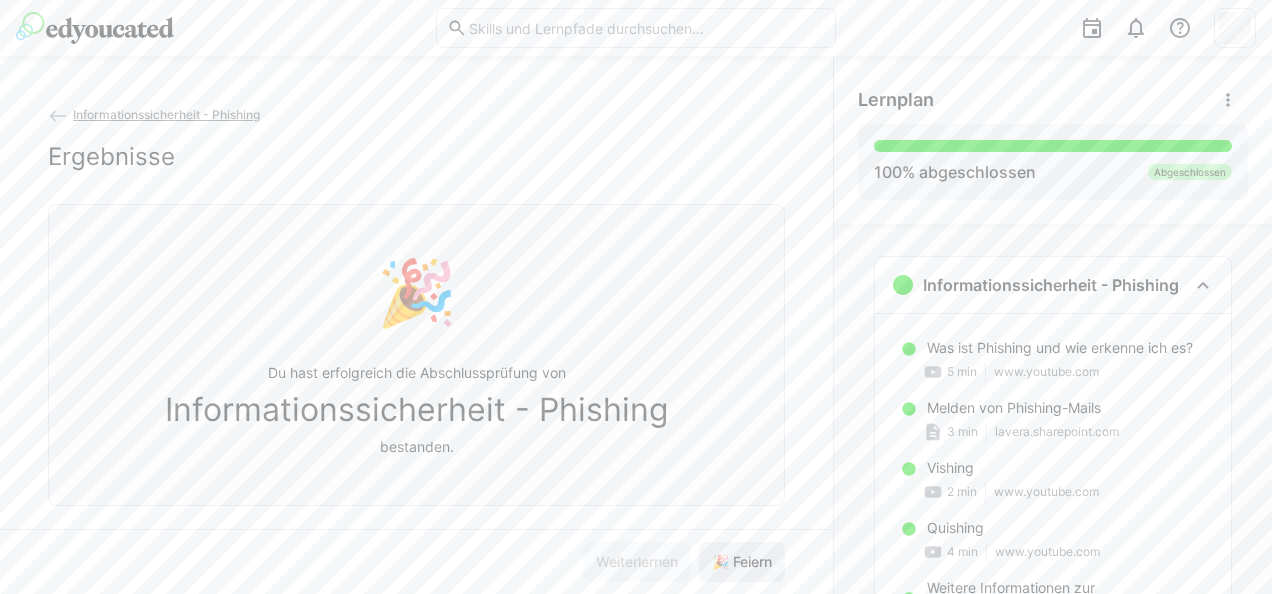 click on "🎉 Feiern" 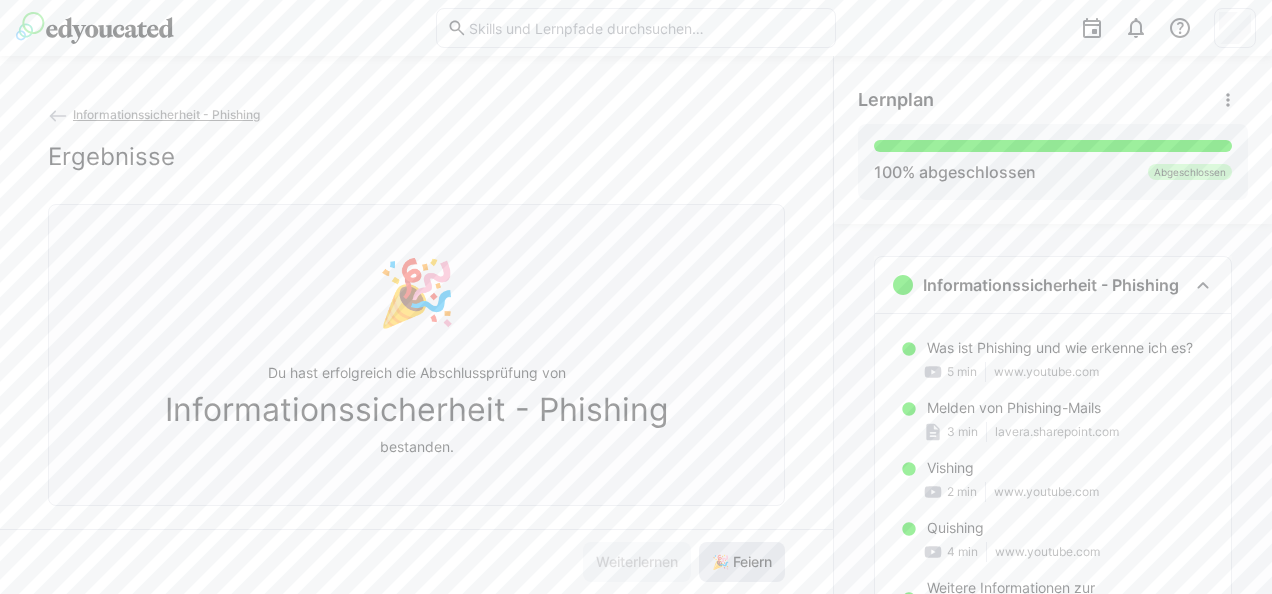 click on "🎉 Feiern" 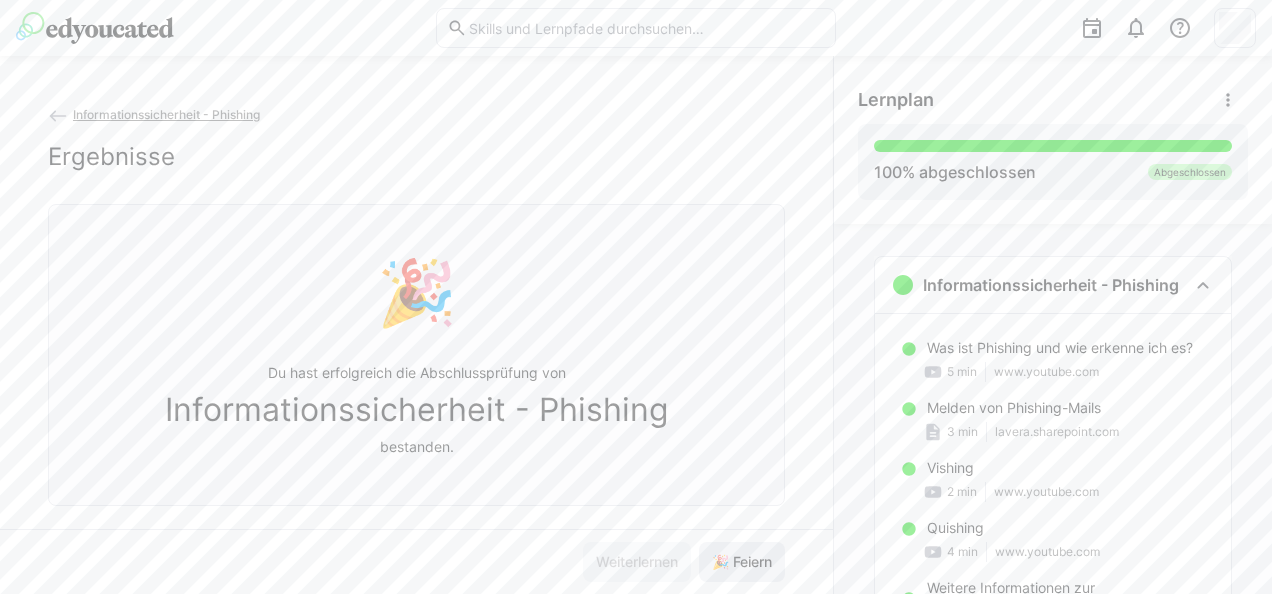 click on "🎉 Feiern" 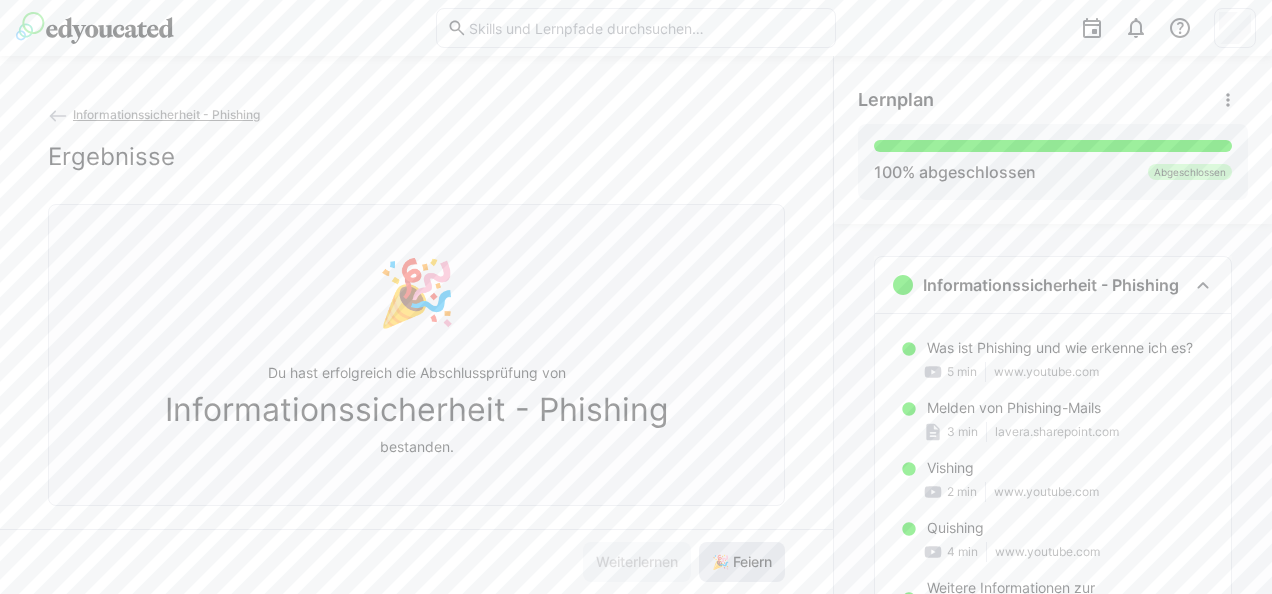 click on "🎉 Feiern" 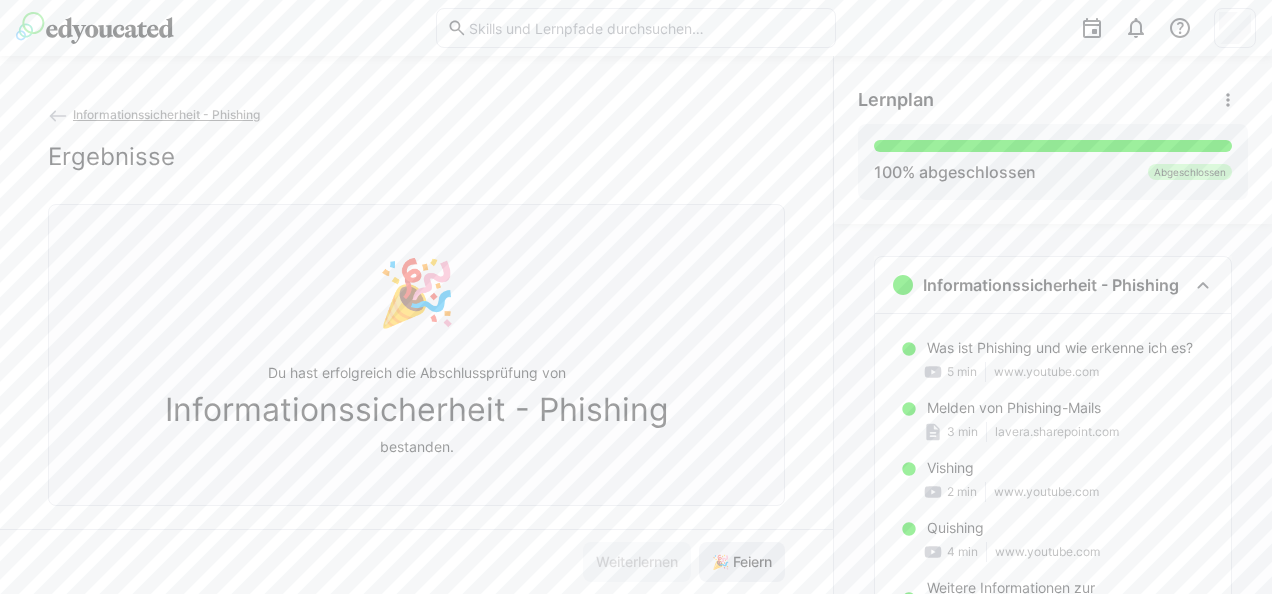 click on "🎉 Feiern" 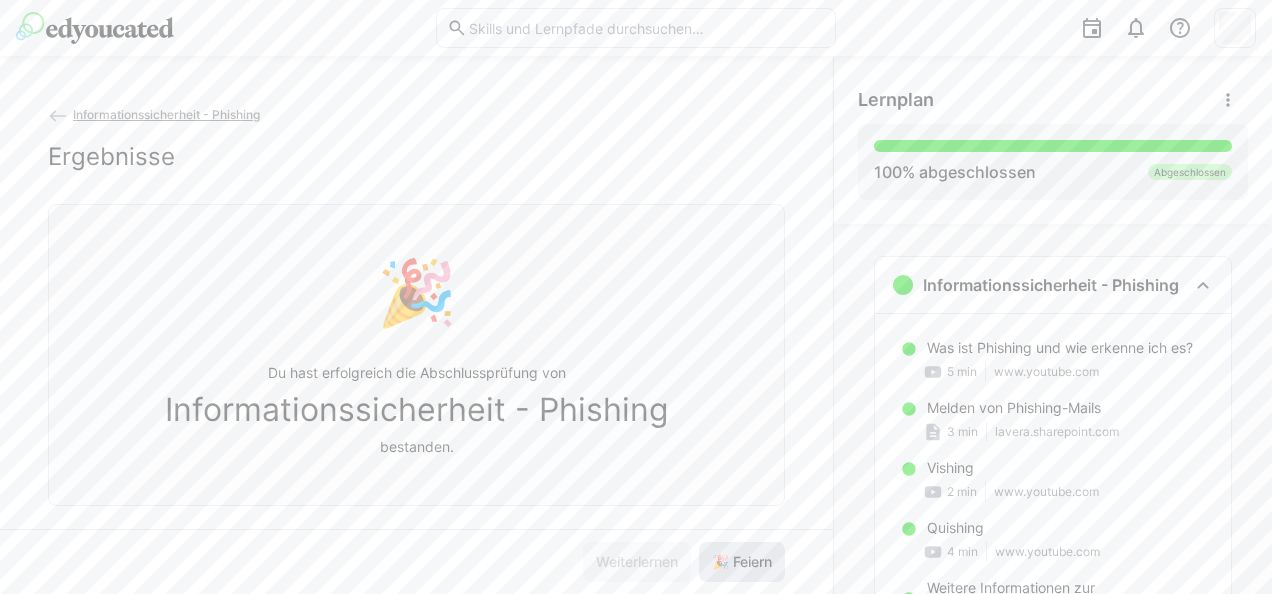 click on "🎉 Feiern" 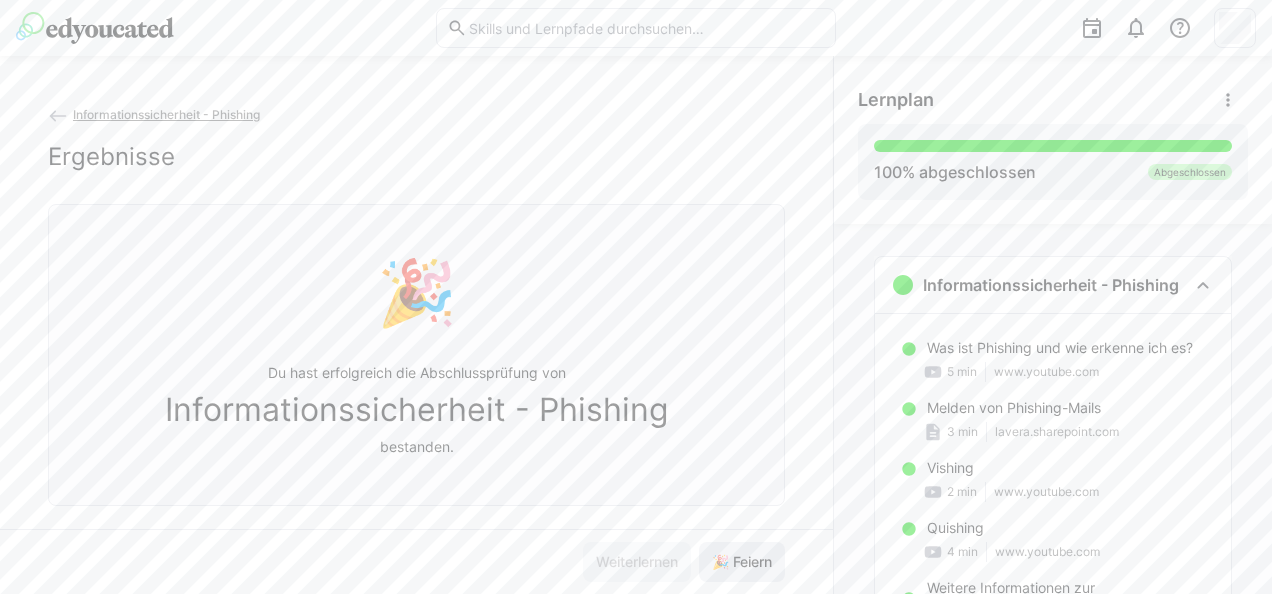 click on "🎉 Feiern" 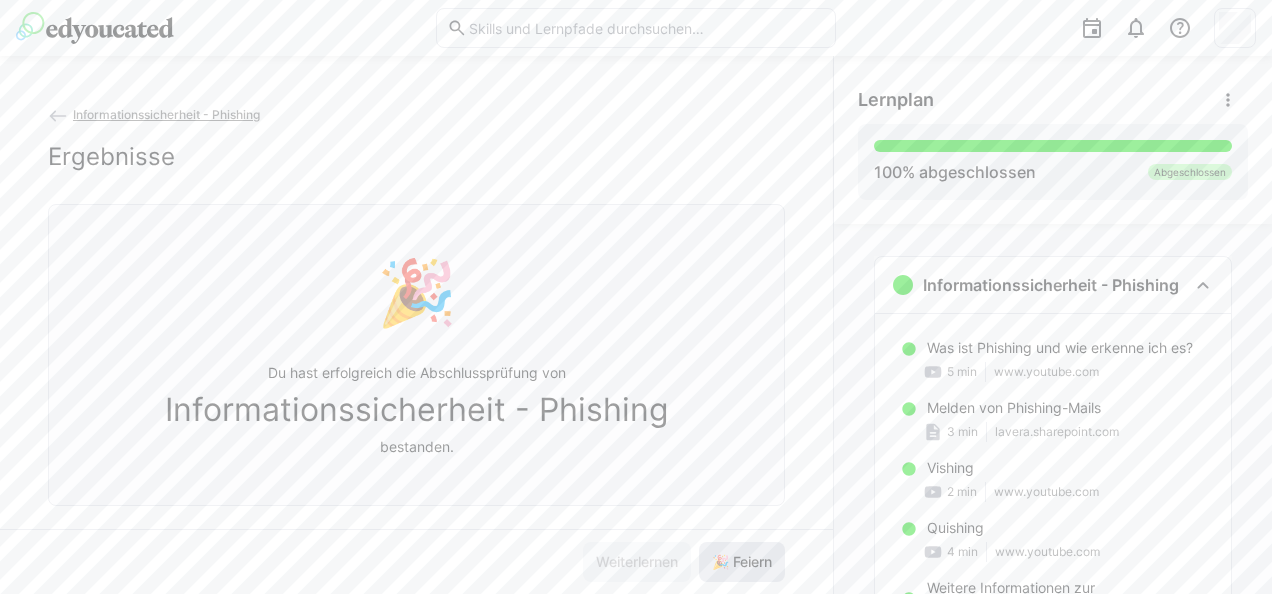 click on "🎉 Feiern" 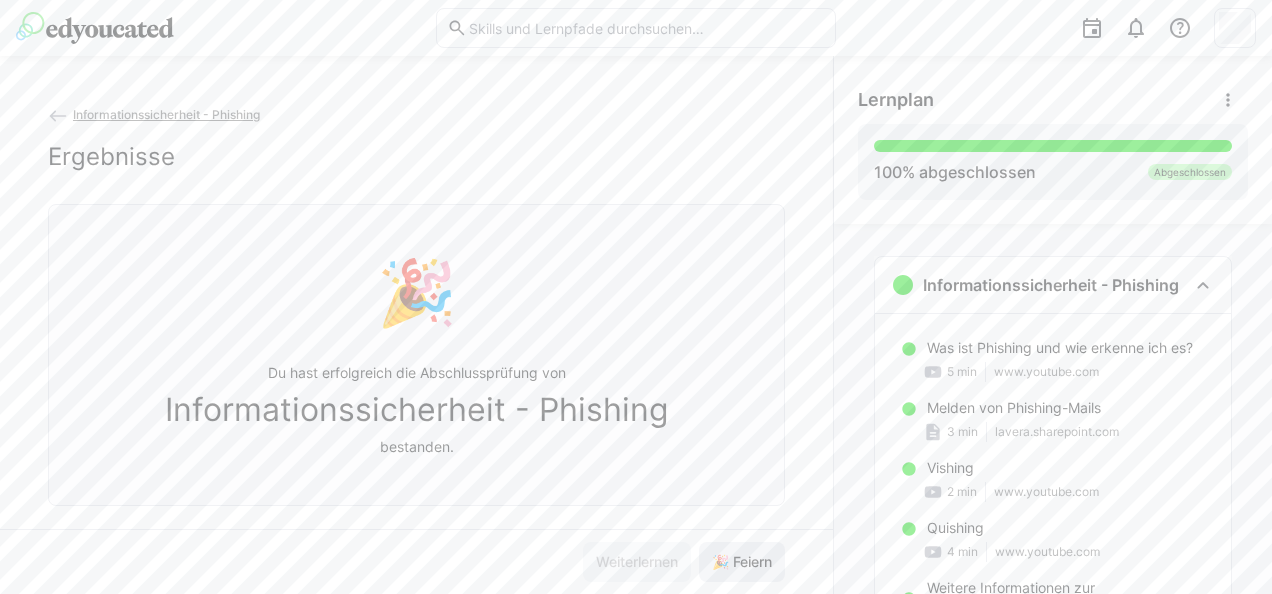 click on "🎉 Feiern" 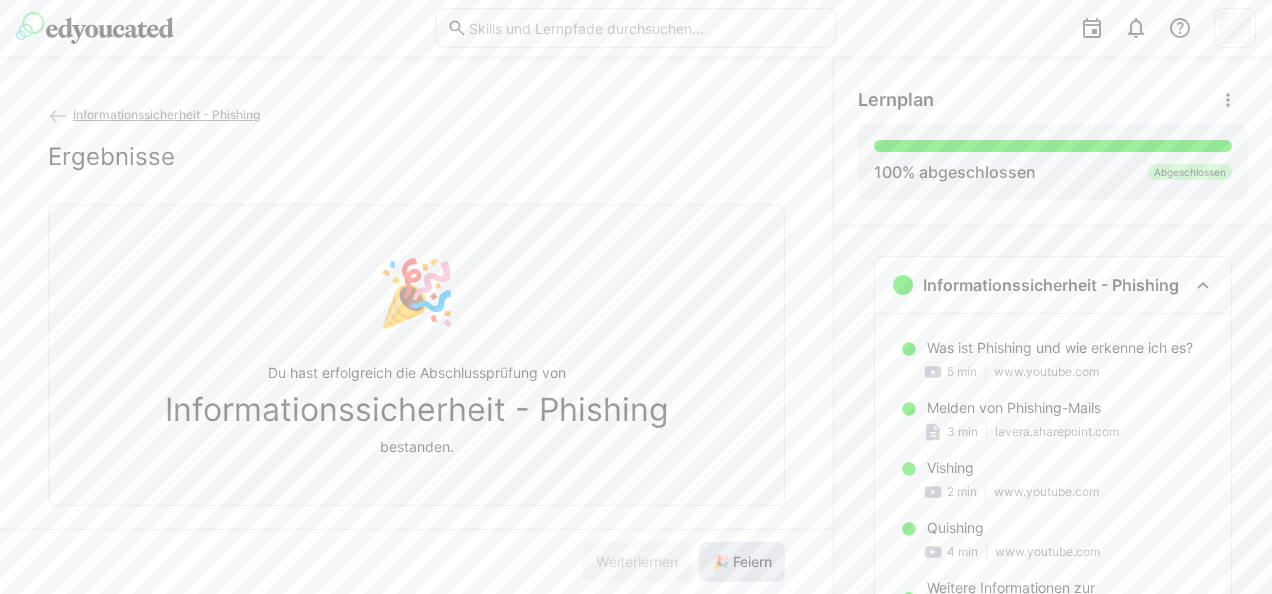 click on "🎉 Feiern" 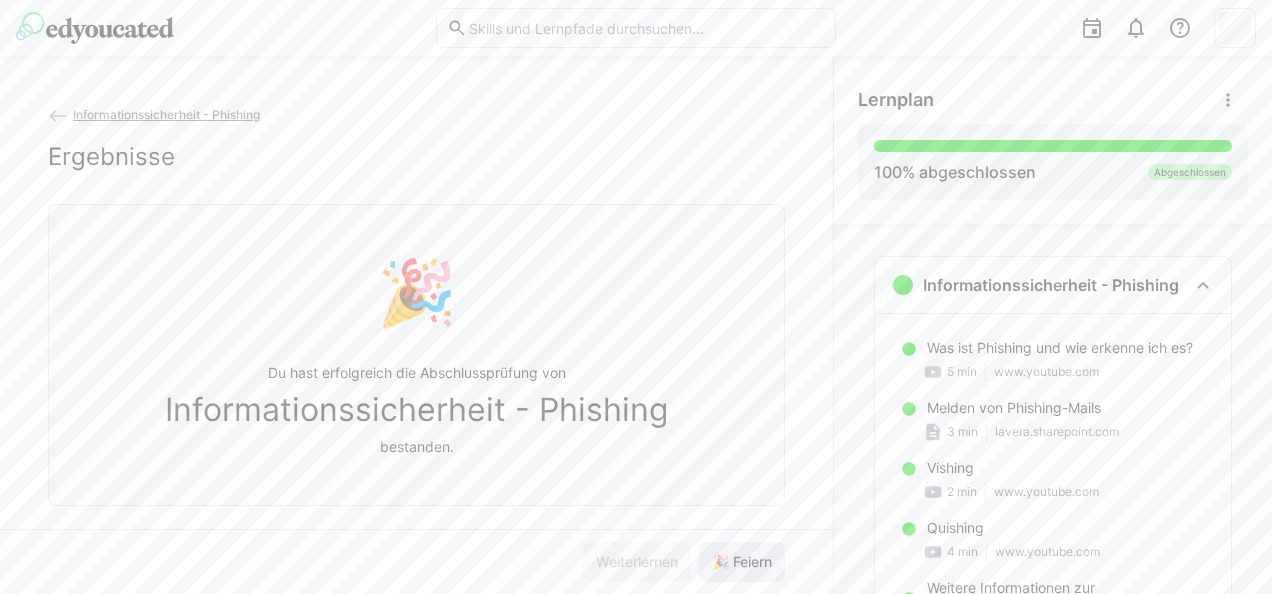 click on "🎉 Feiern" 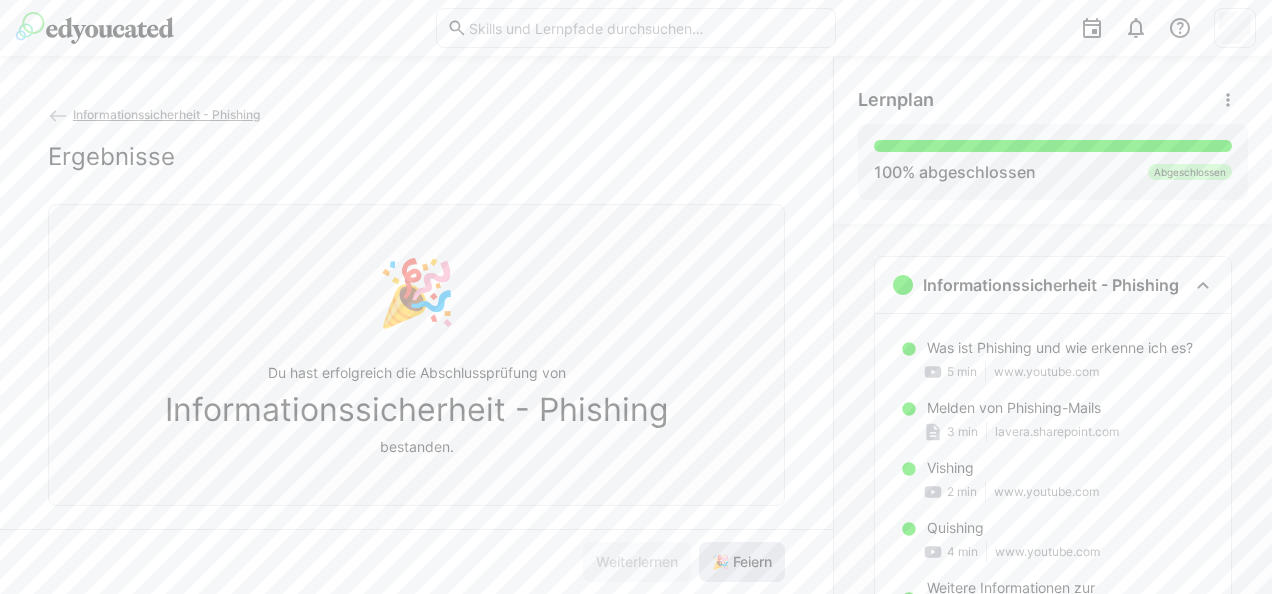 click on "🎉 Feiern" 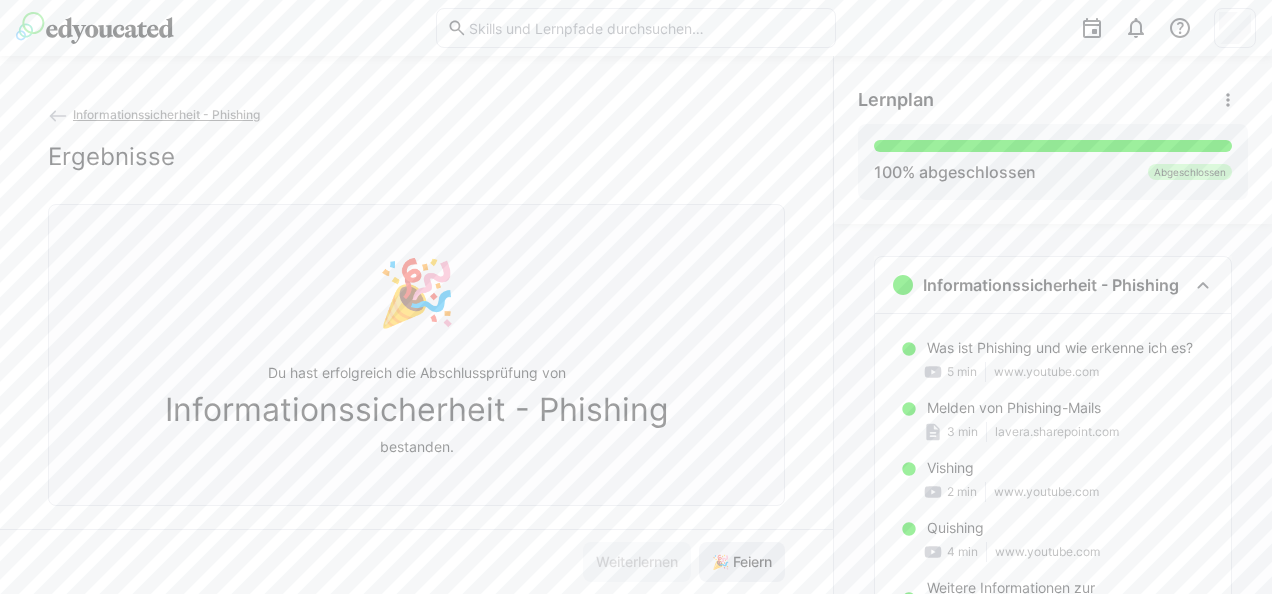 click on "🎉 Feiern" 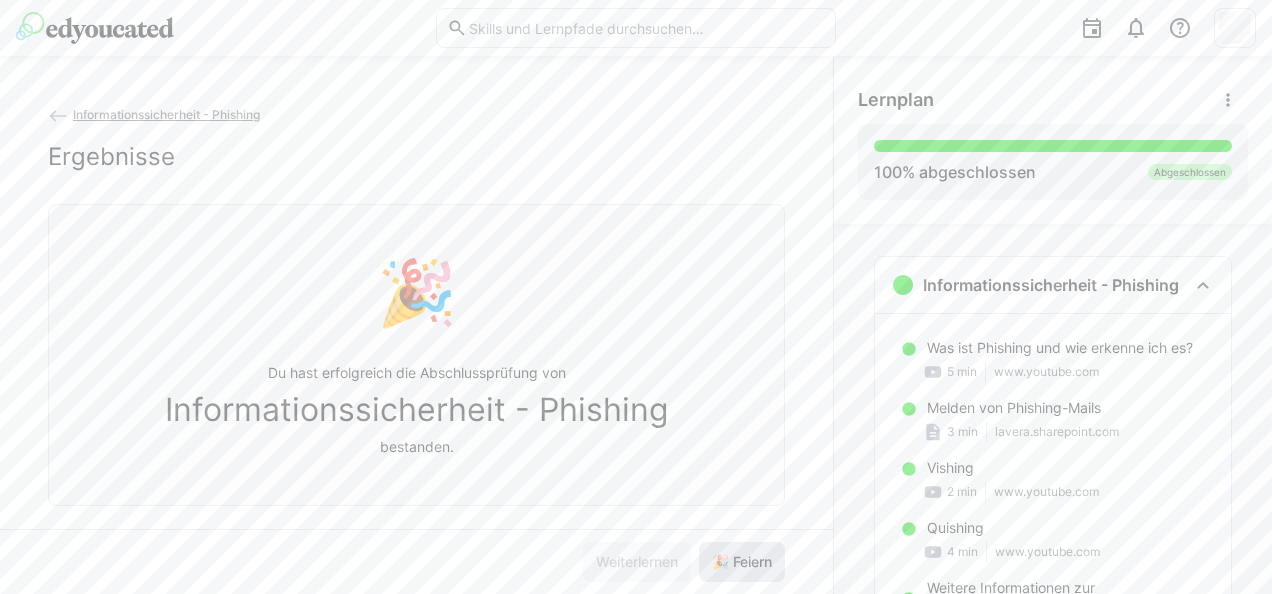 click on "🎉 Feiern" 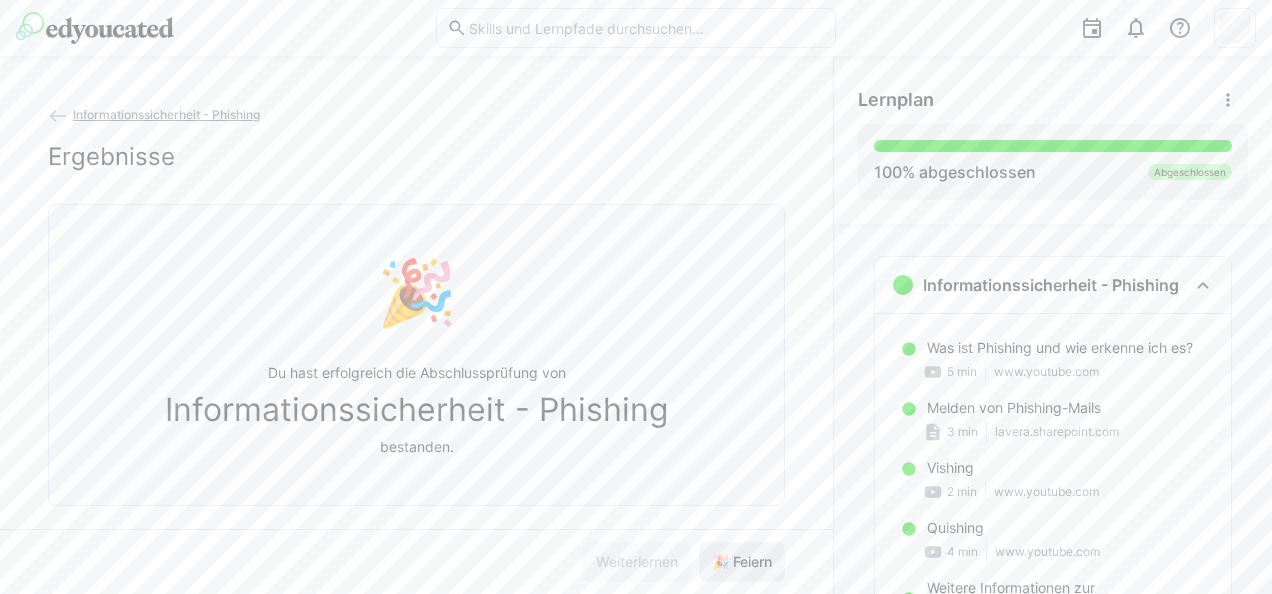click on "🎉 Feiern" 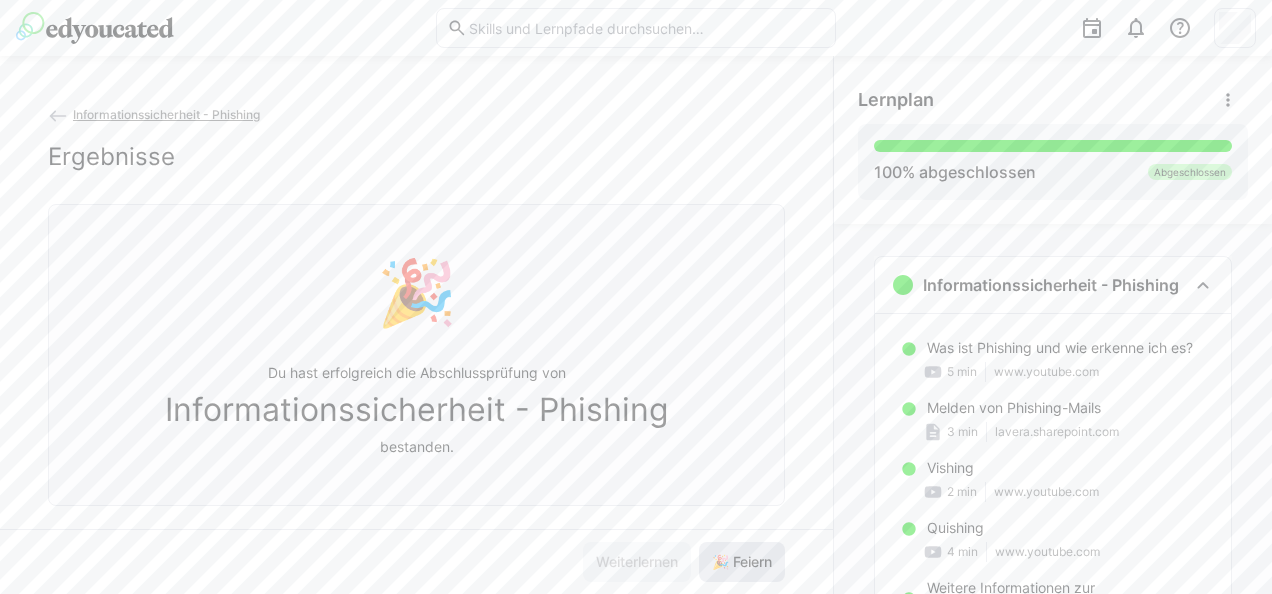 click on "🎉 Feiern" 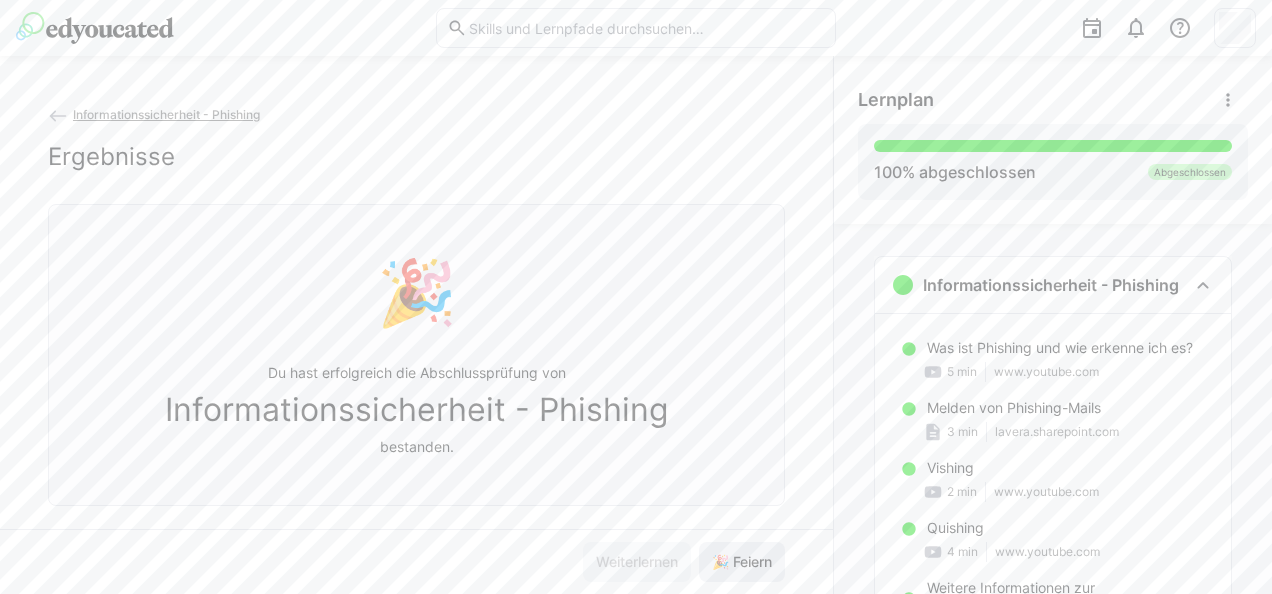 click on "🎉 Feiern" 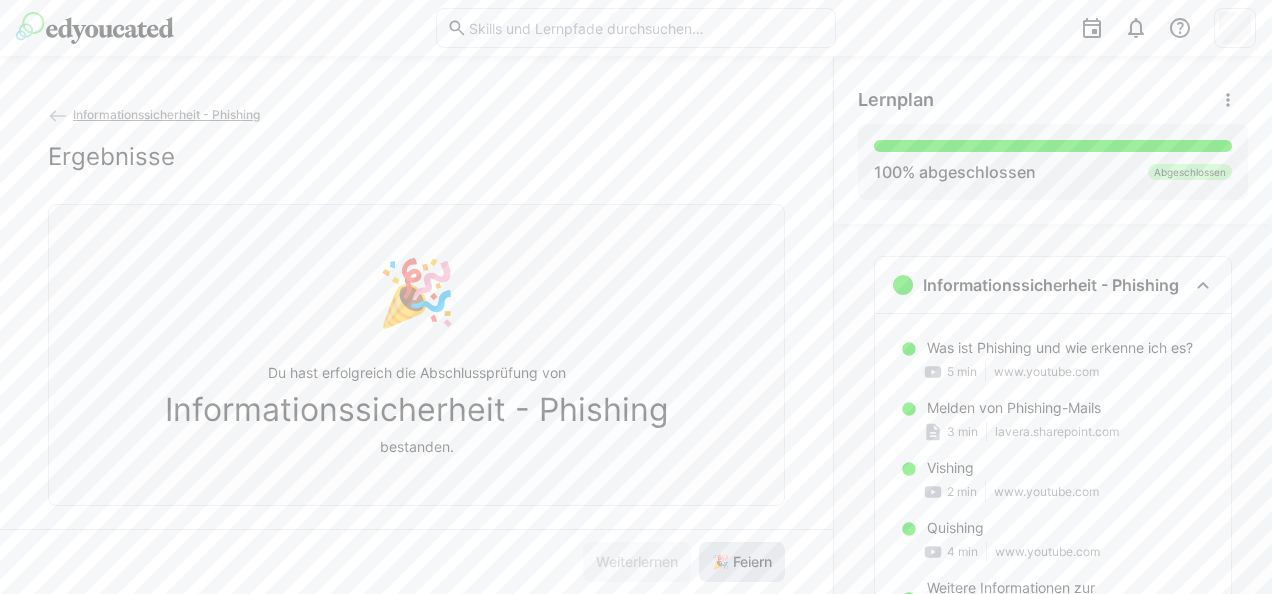 click on "🎉 Feiern" 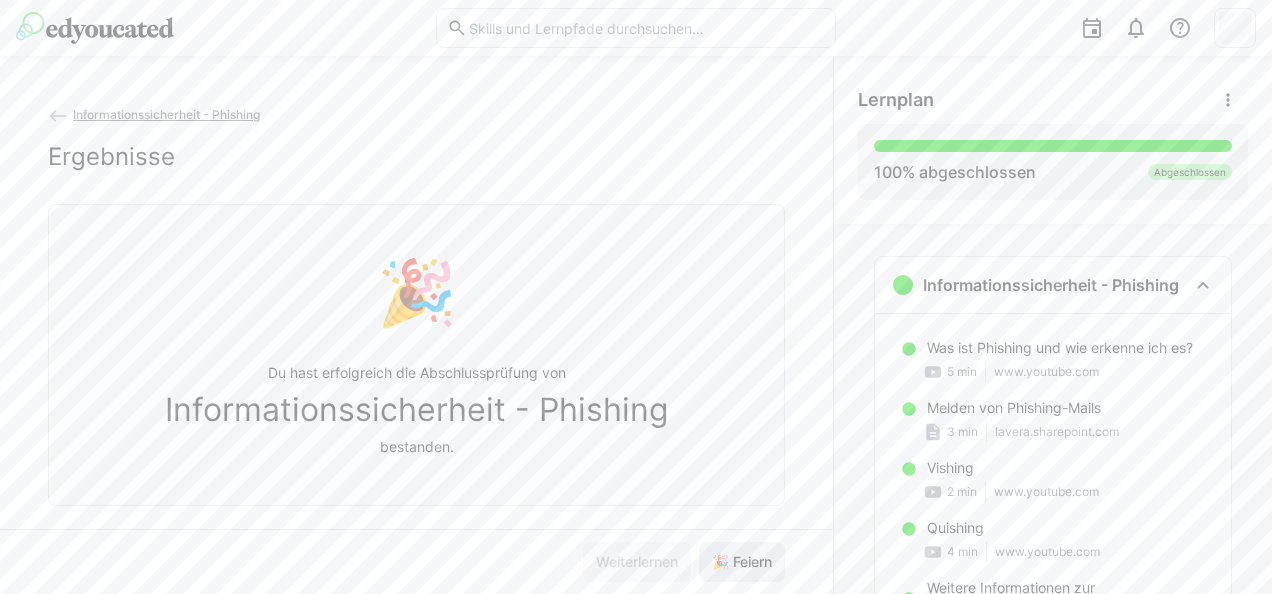 click on "🎉 Feiern" 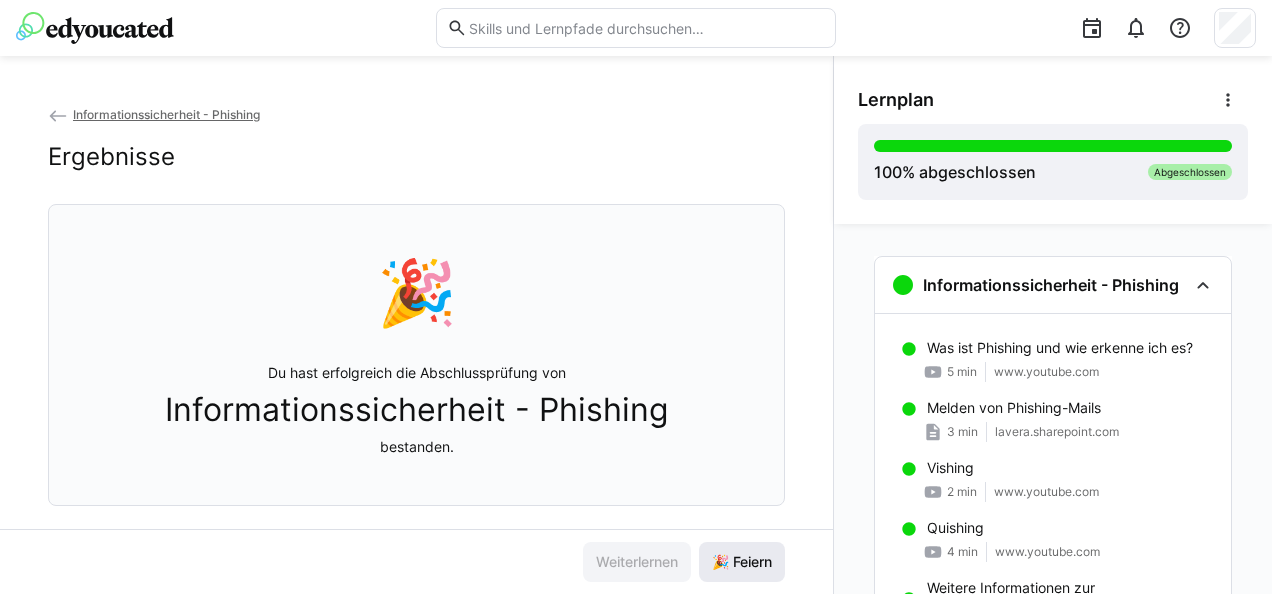 type 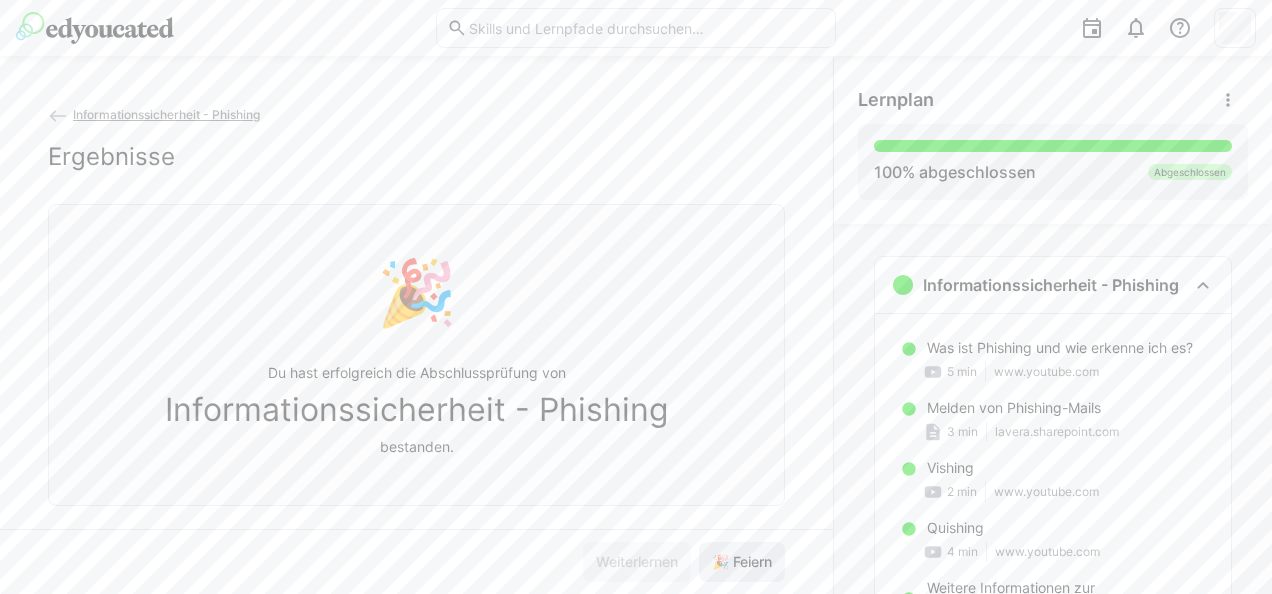 click on "🎉 Feiern" 